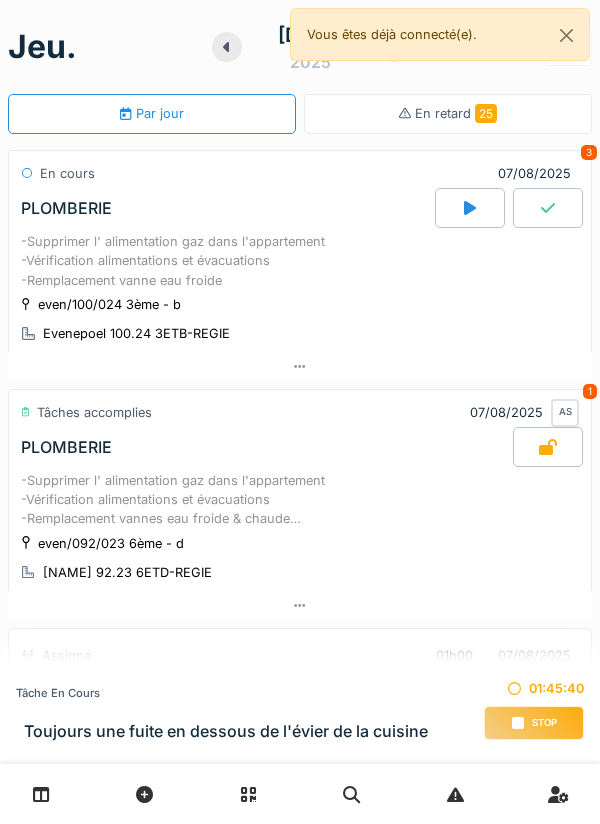 scroll, scrollTop: 0, scrollLeft: 0, axis: both 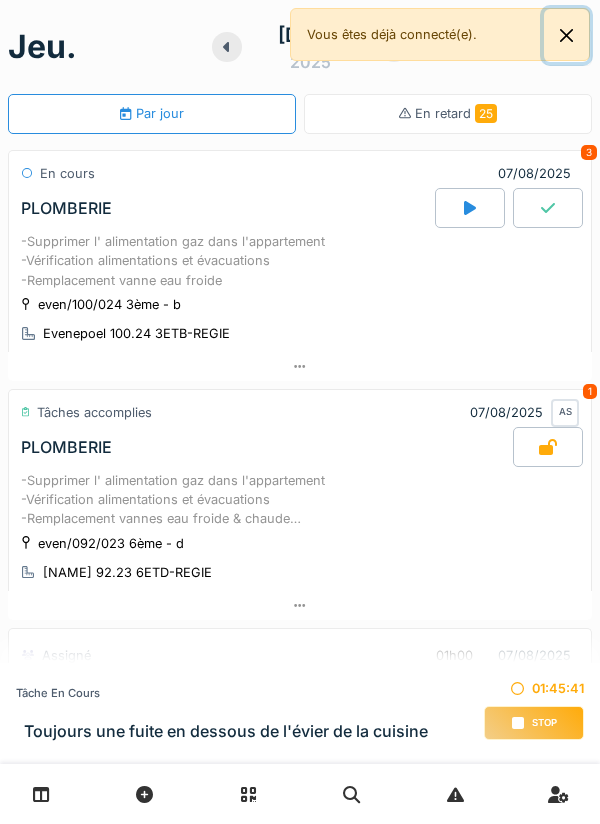 click at bounding box center (566, 35) 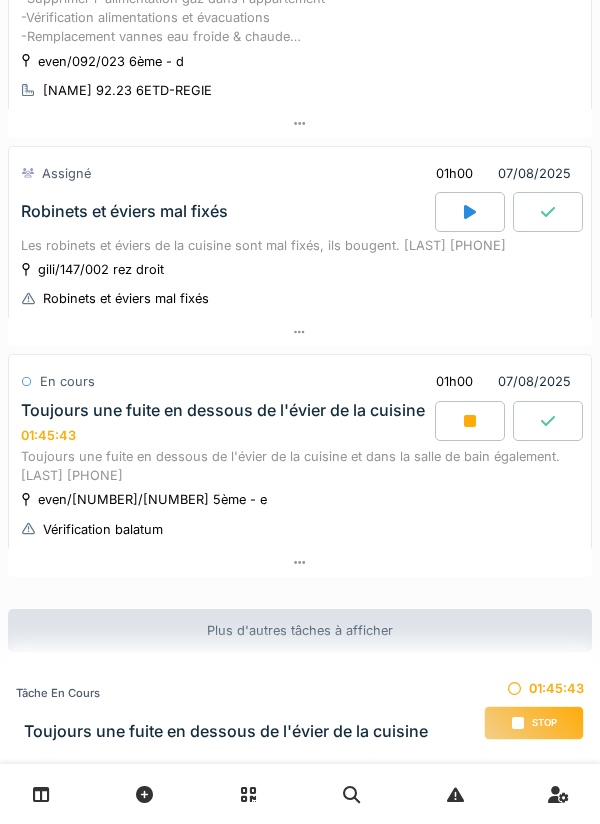scroll, scrollTop: 0, scrollLeft: 0, axis: both 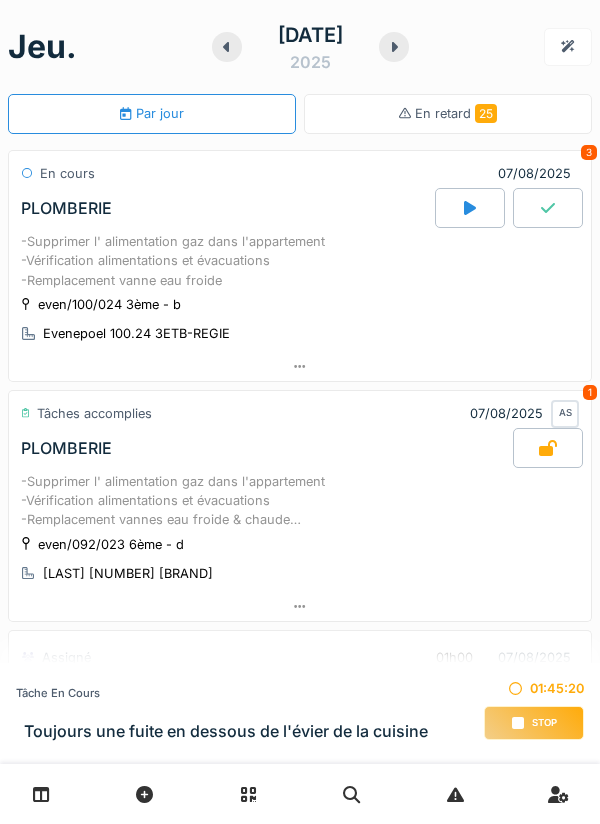click at bounding box center [394, 47] 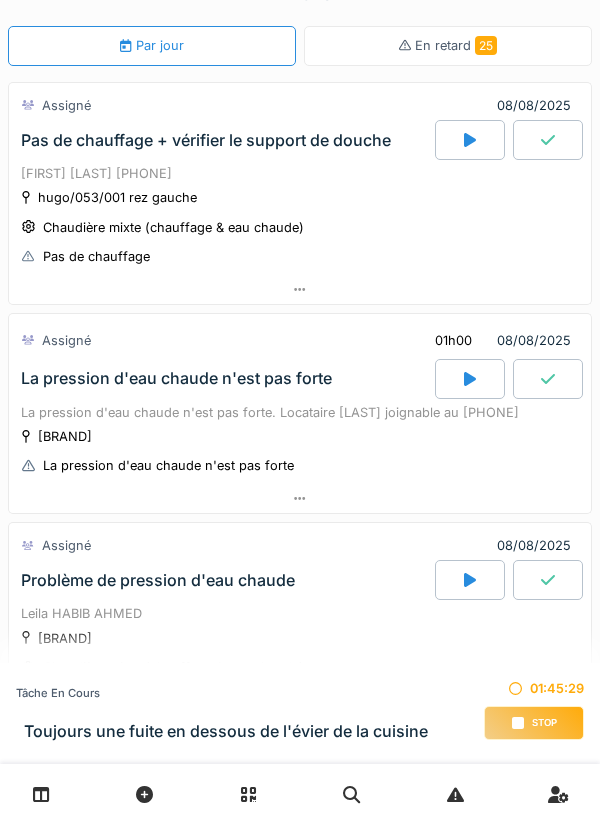 scroll, scrollTop: 0, scrollLeft: 0, axis: both 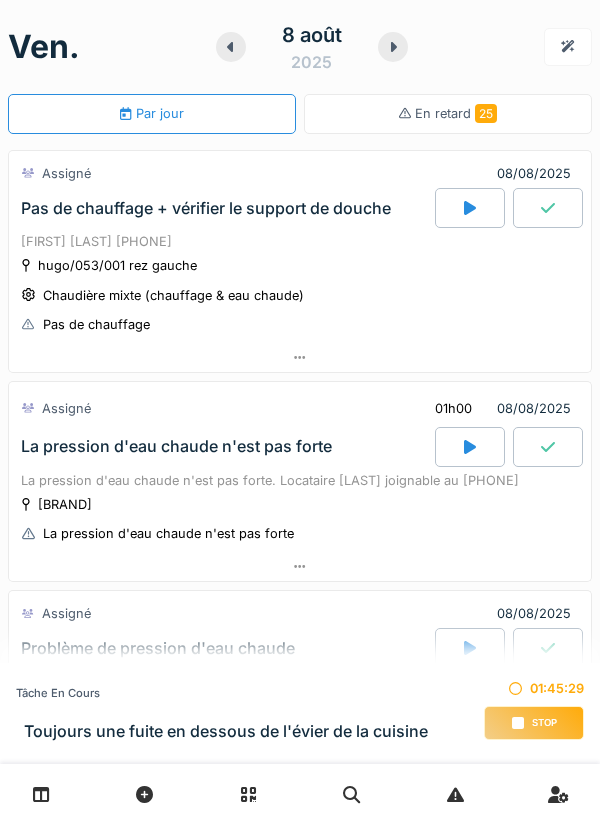 click at bounding box center [393, 47] 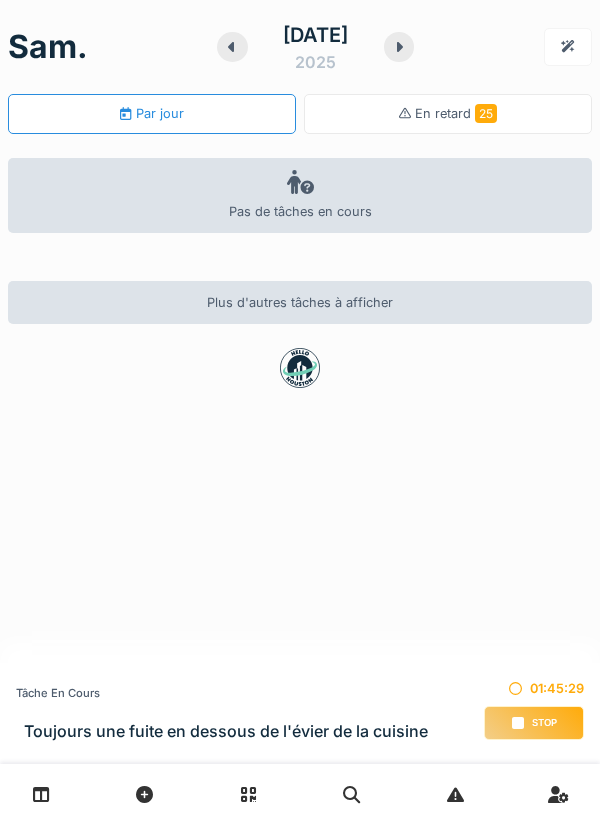 click at bounding box center (399, 47) 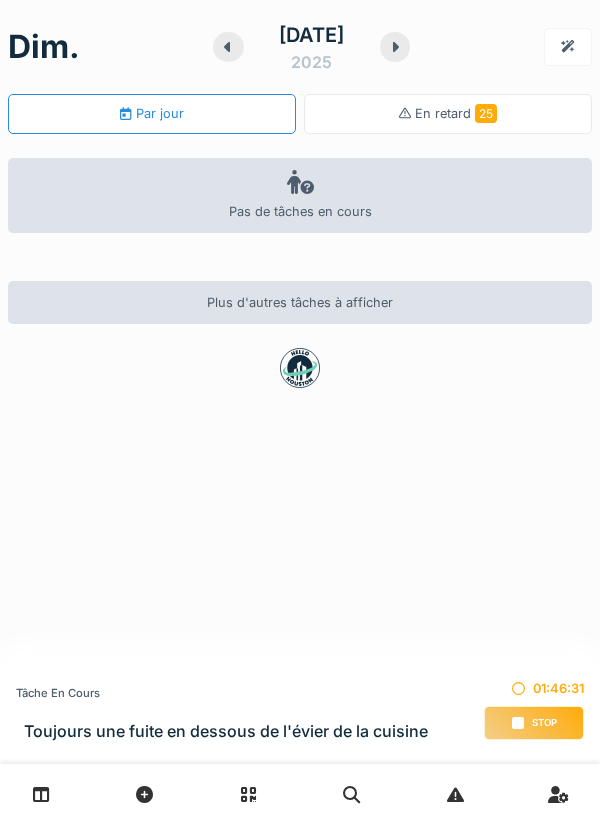 click at bounding box center [395, 47] 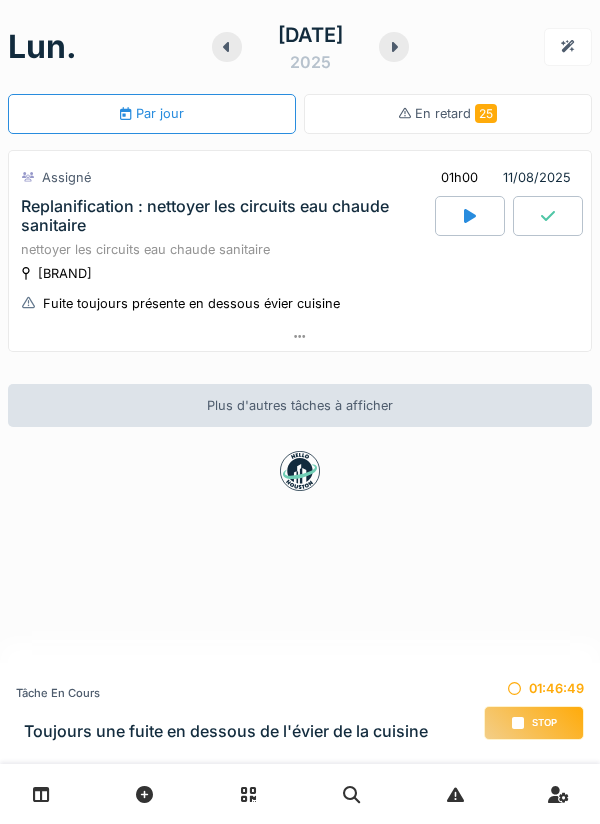 click at bounding box center (300, 336) 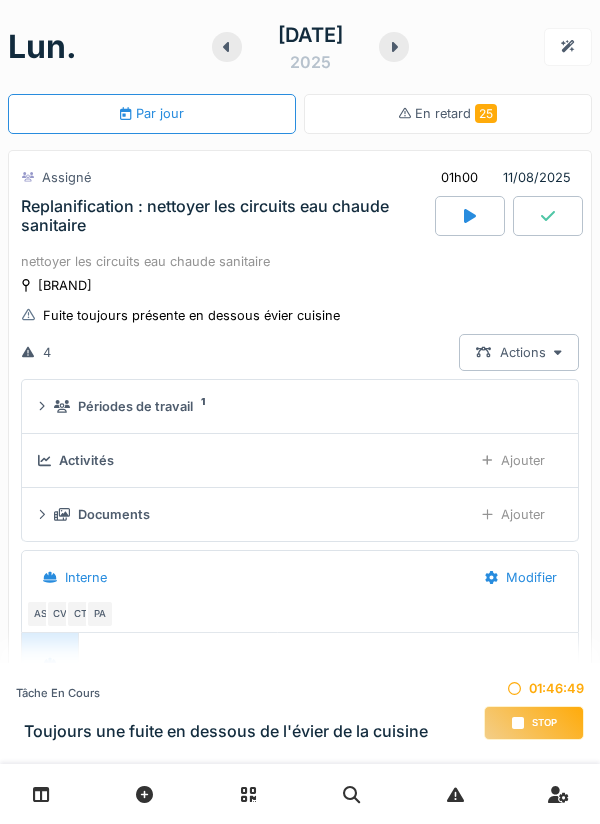 scroll, scrollTop: 70, scrollLeft: 0, axis: vertical 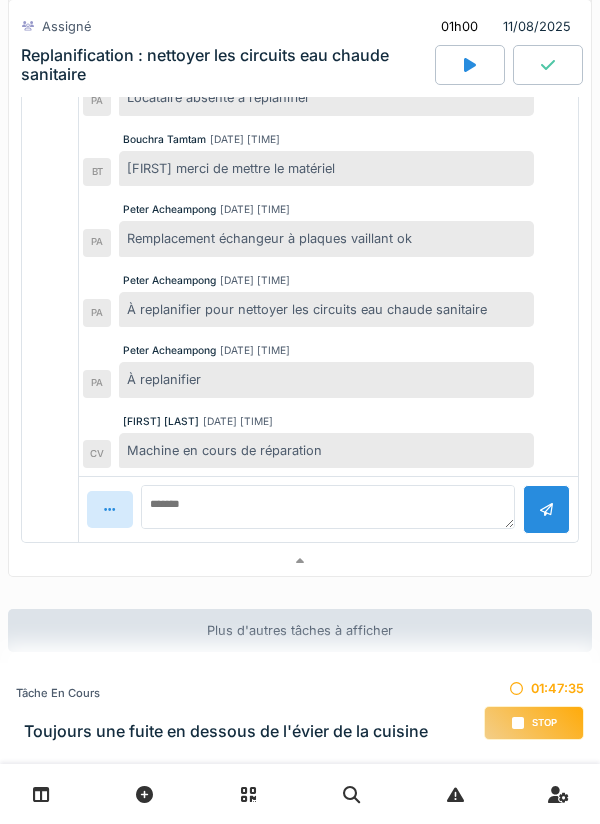 click at bounding box center (300, 561) 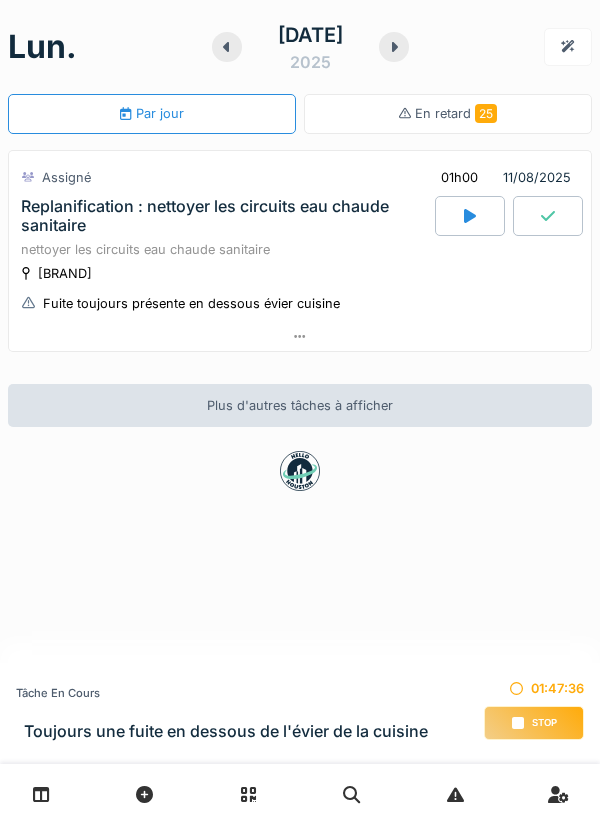 scroll, scrollTop: 0, scrollLeft: 0, axis: both 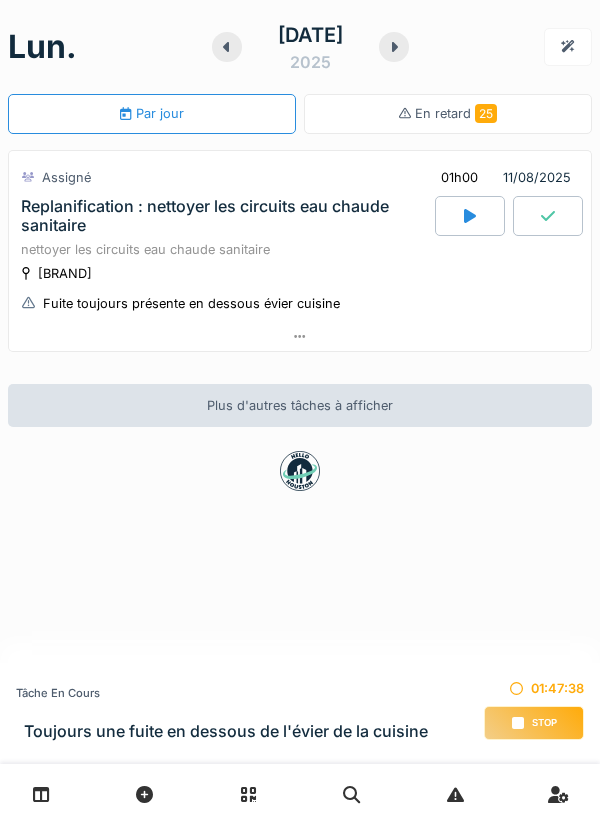 click 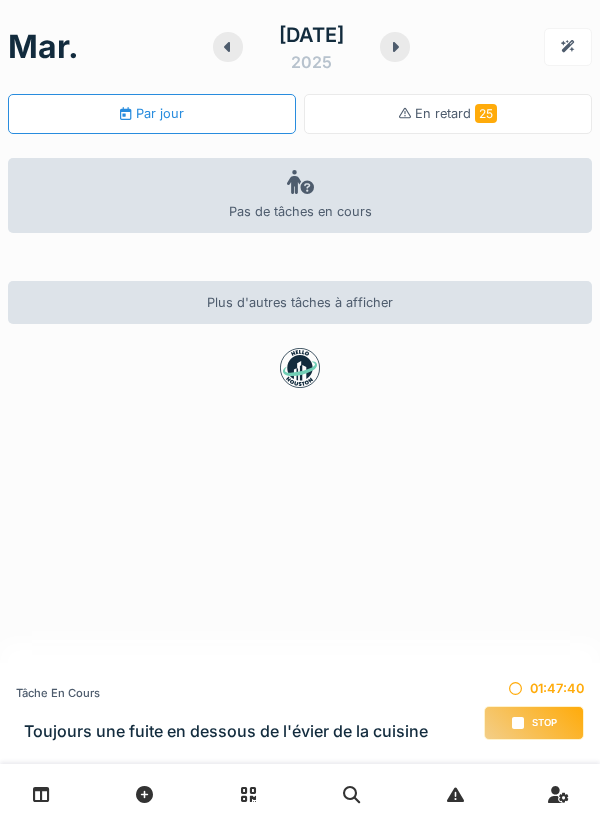 click 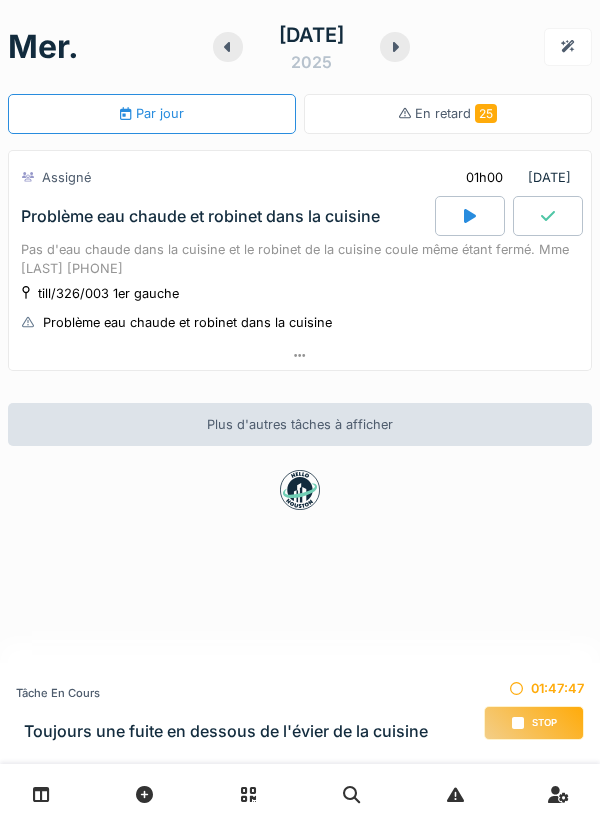 click 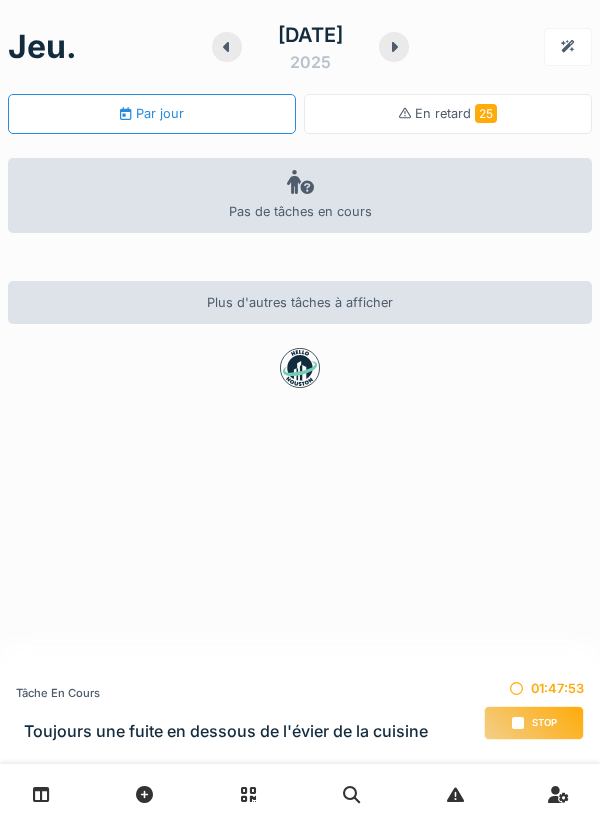 click 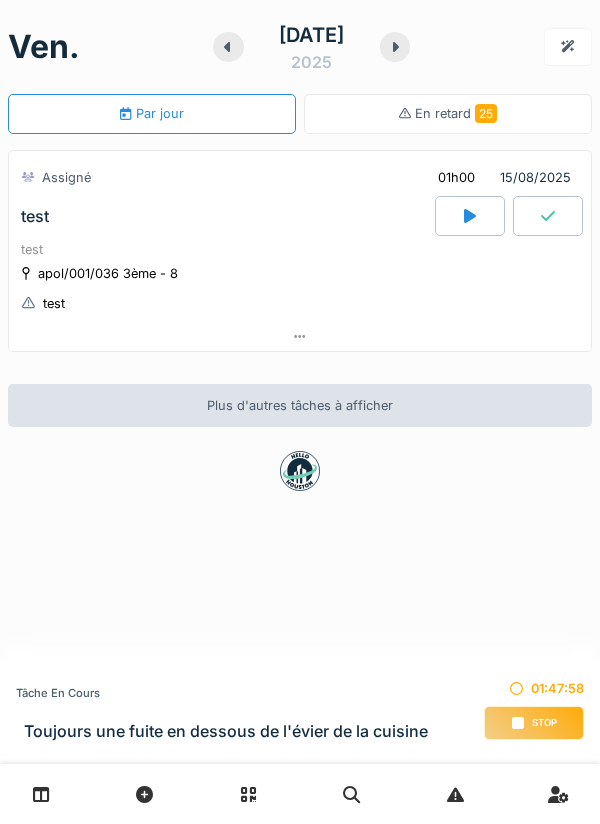 click at bounding box center (300, 336) 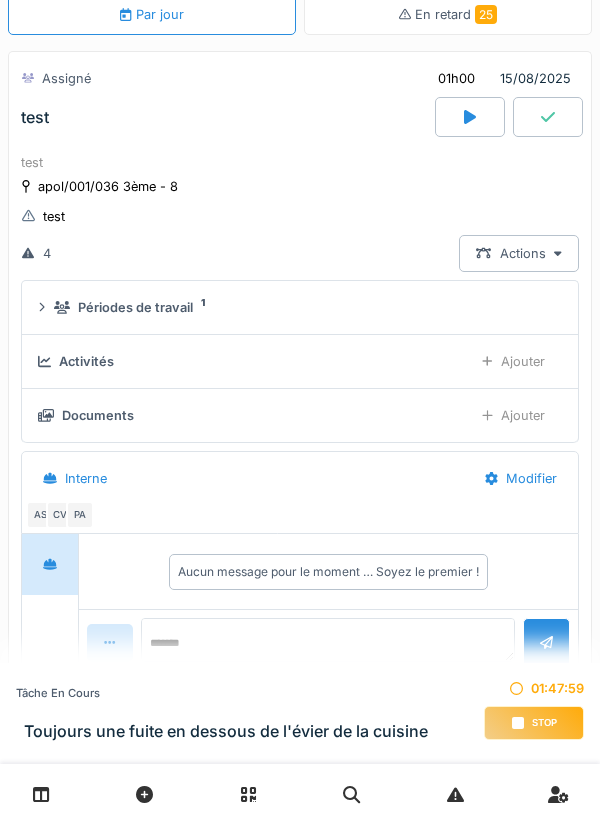 scroll, scrollTop: 131, scrollLeft: 0, axis: vertical 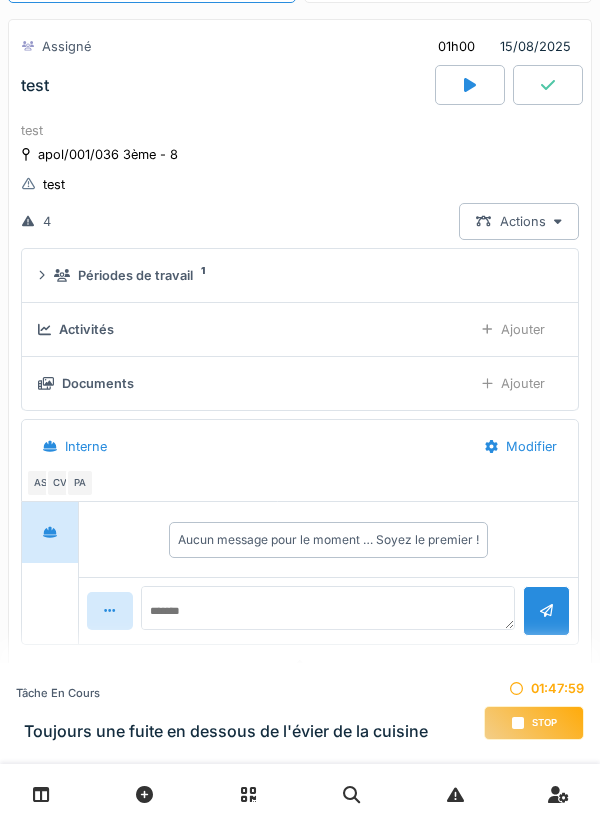 click on "Périodes de travail 1" at bounding box center (304, 275) 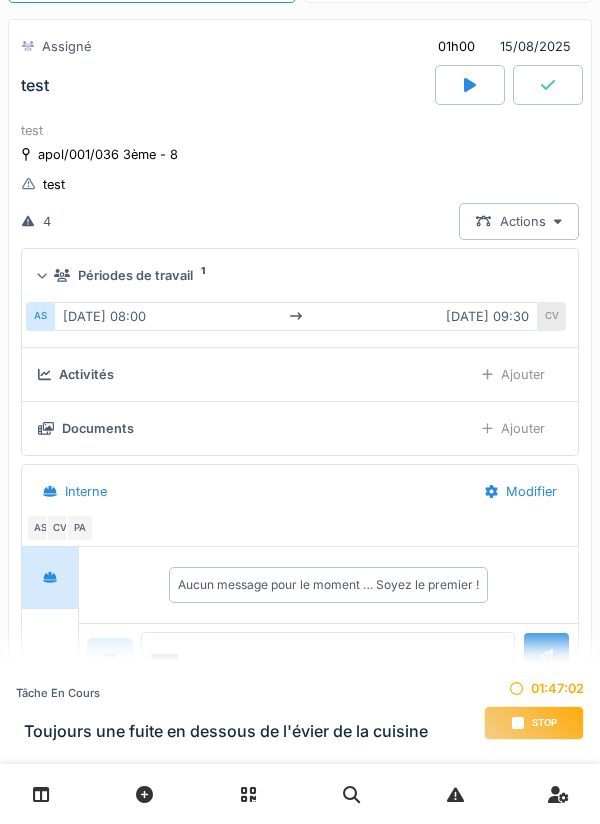 click on "Périodes de travail 1" at bounding box center (304, 275) 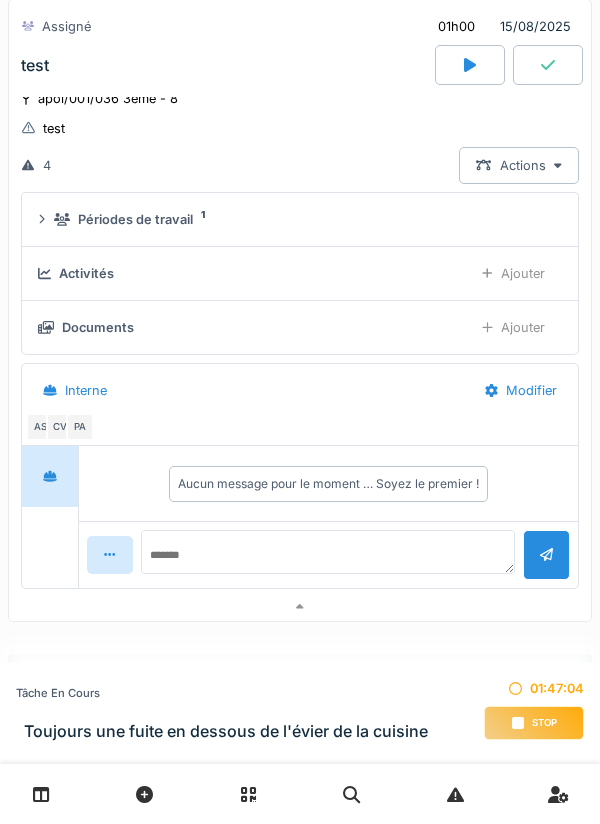 scroll, scrollTop: 233, scrollLeft: 0, axis: vertical 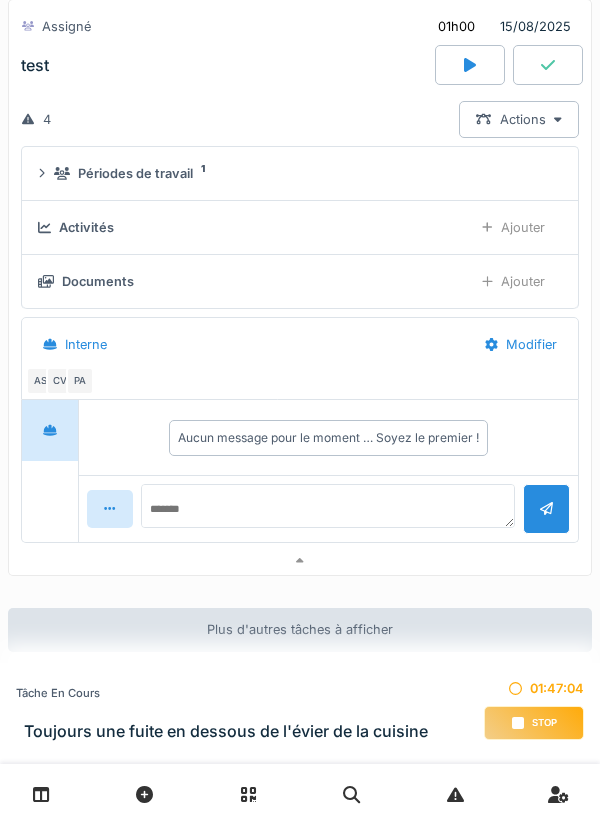 click at bounding box center [300, 561] 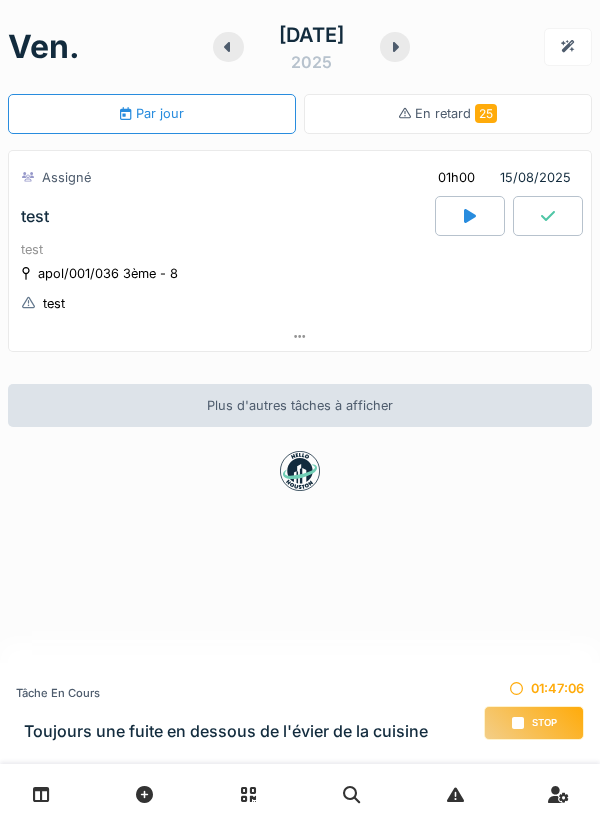 click at bounding box center (300, 471) 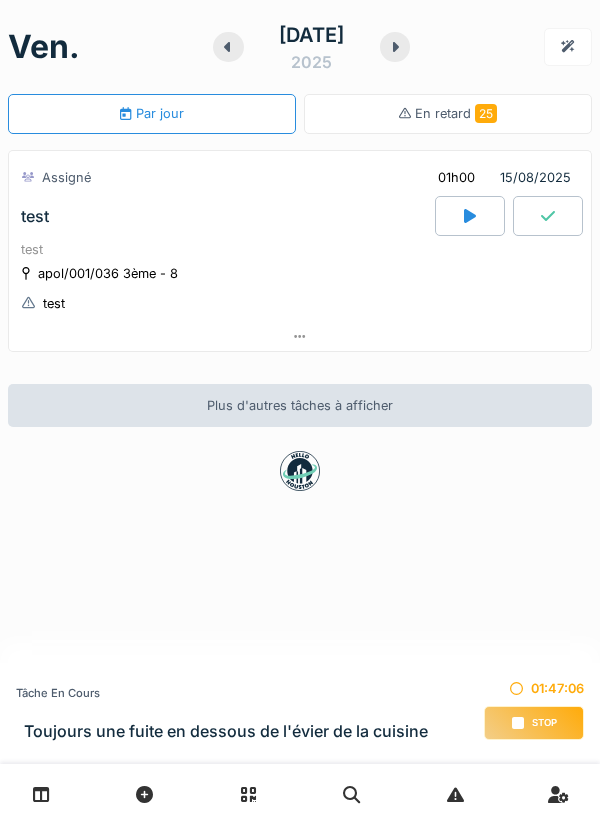 click at bounding box center [395, 47] 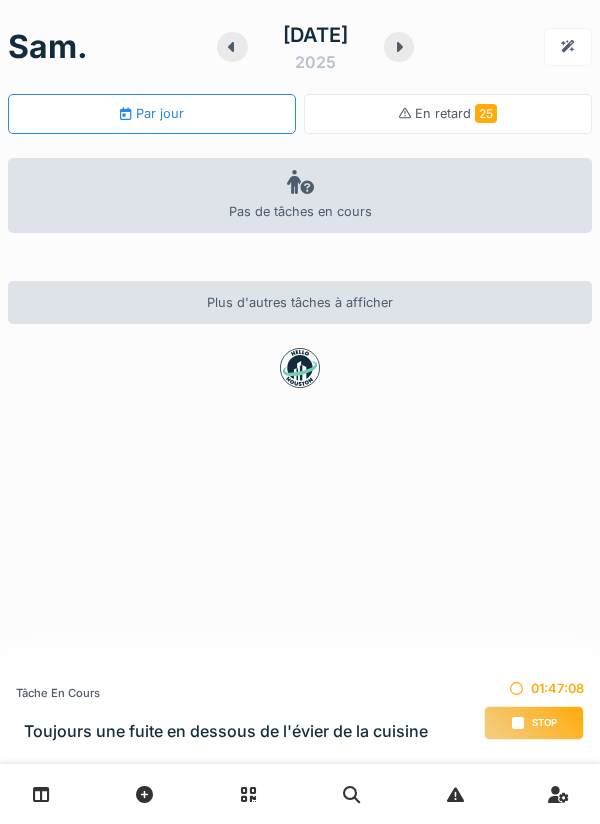 click at bounding box center [232, 47] 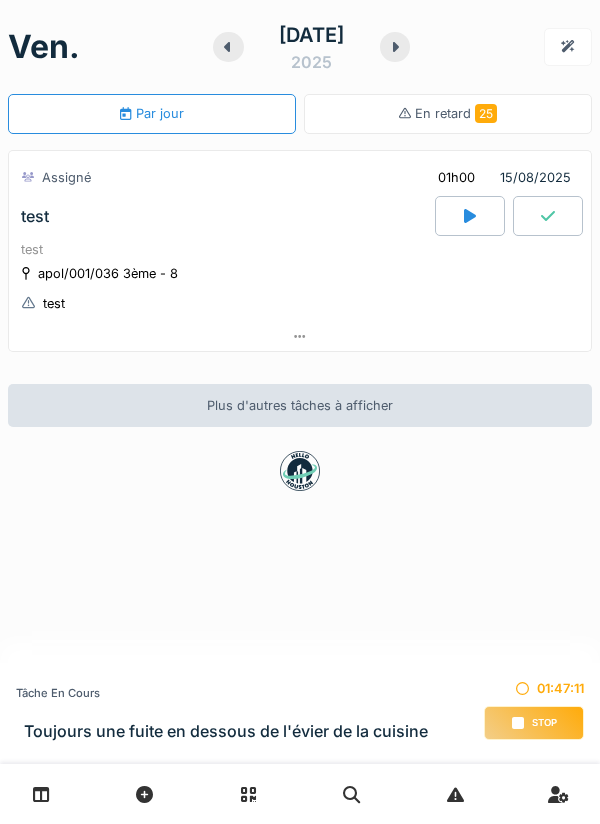 click at bounding box center [395, 47] 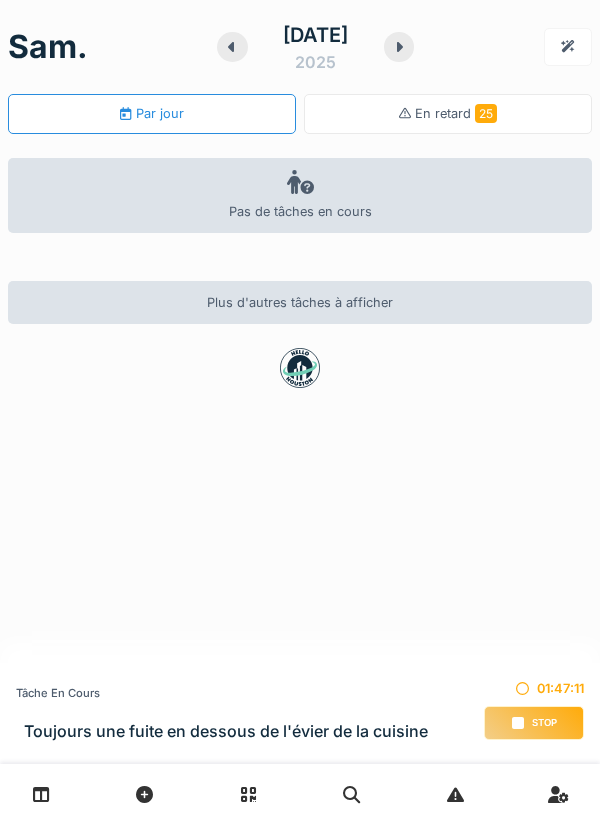 click 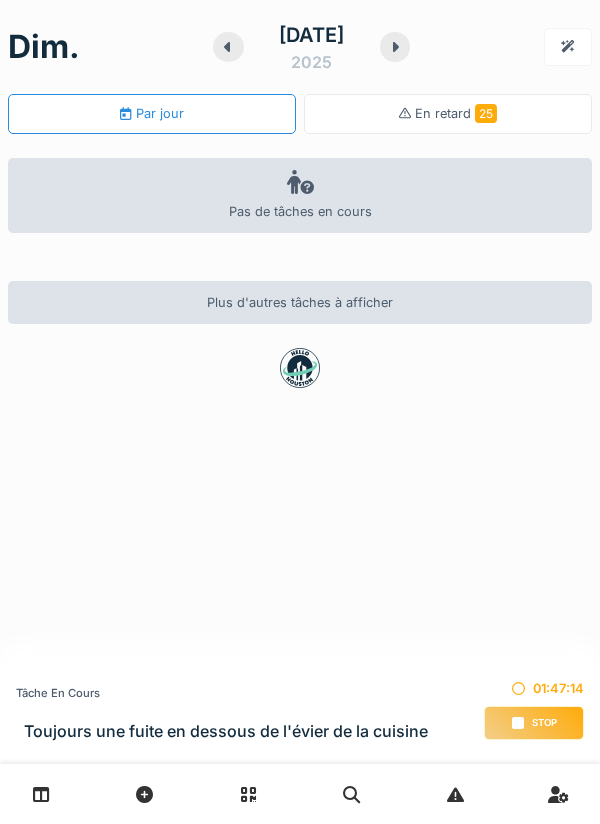click at bounding box center [395, 47] 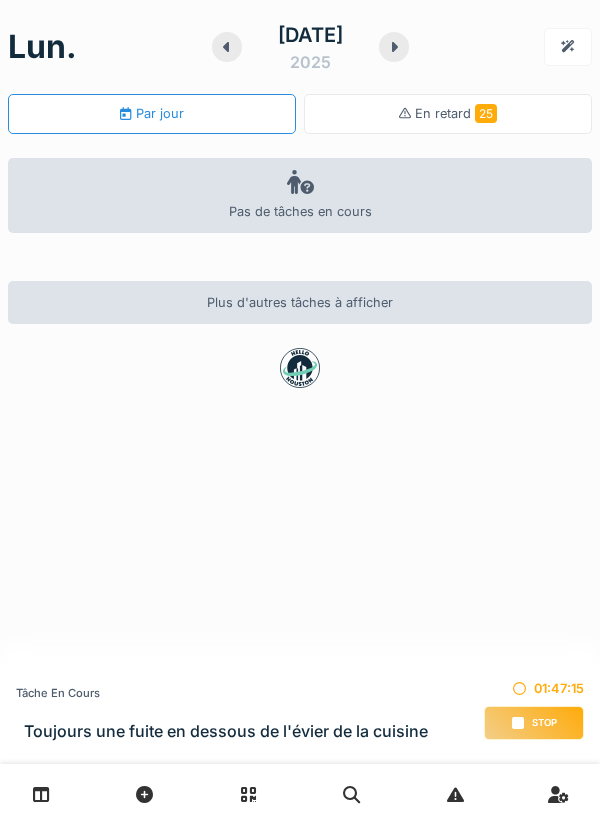 click 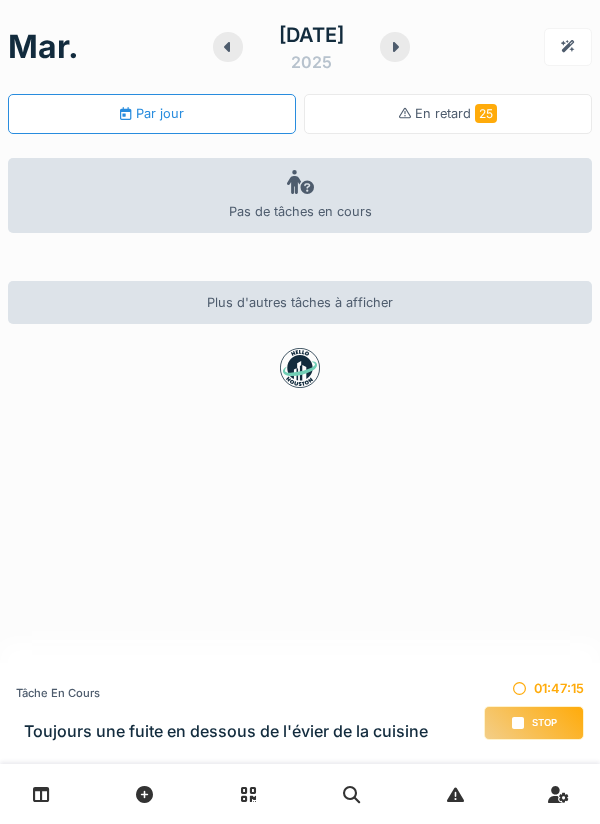 click at bounding box center (395, 47) 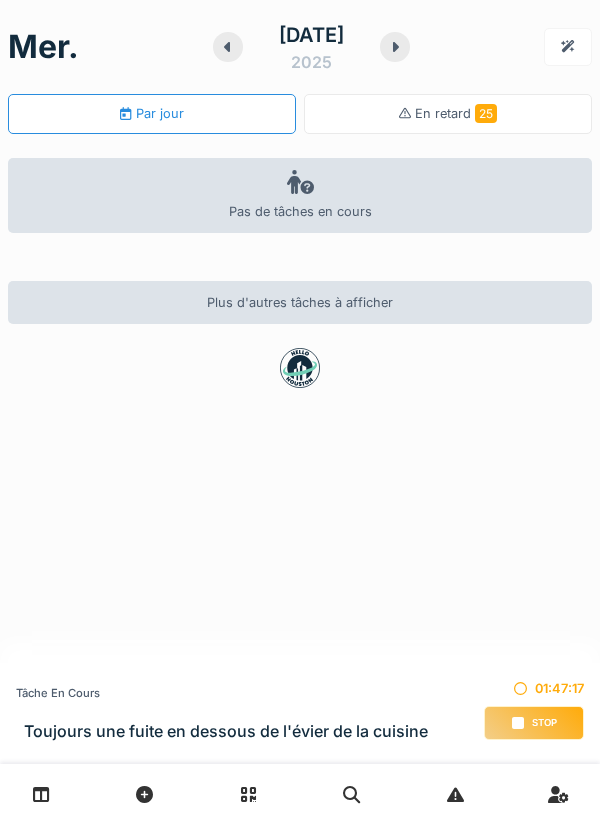 click at bounding box center [395, 47] 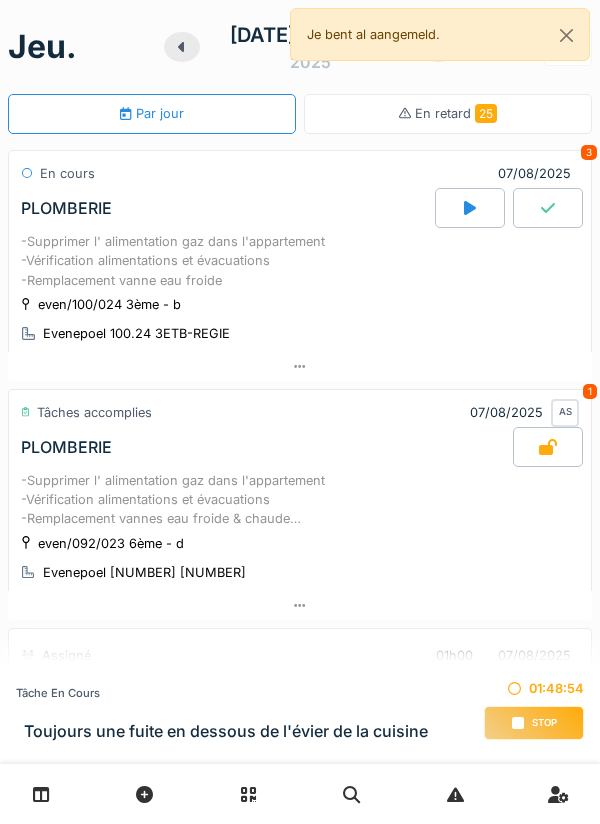 scroll, scrollTop: 0, scrollLeft: 0, axis: both 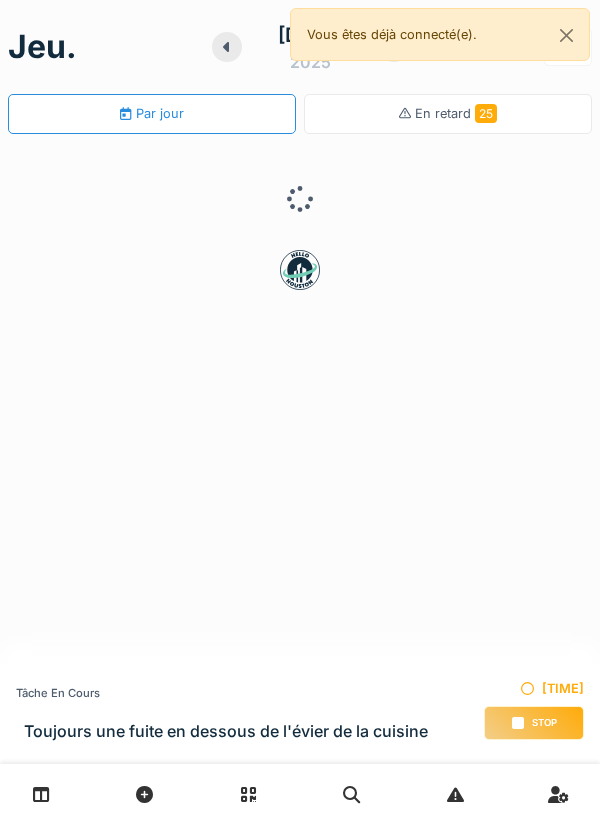 click on "Stop" at bounding box center (544, 723) 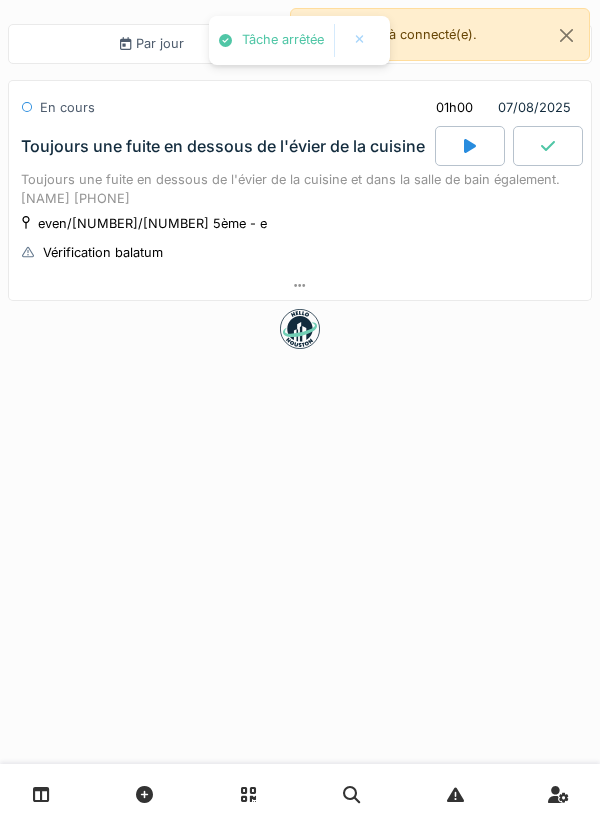 click at bounding box center (300, 285) 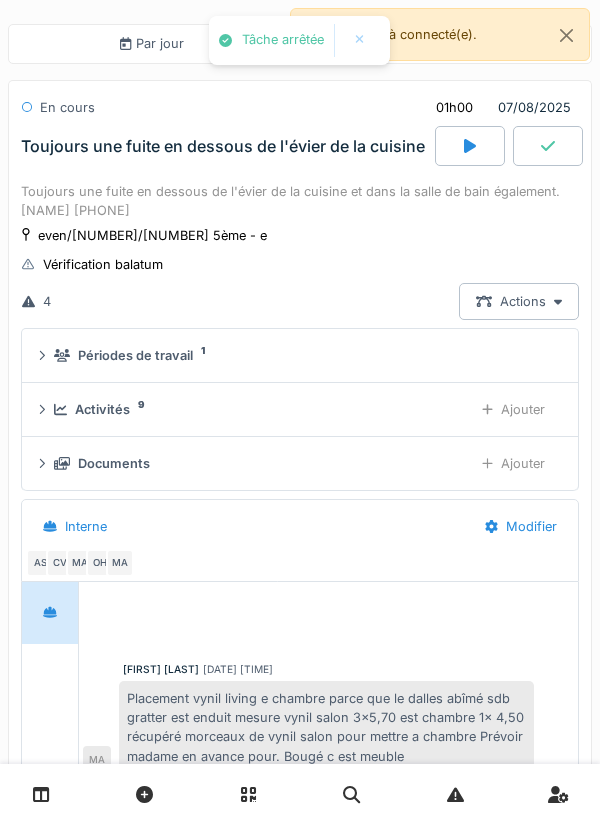 scroll, scrollTop: 30, scrollLeft: 0, axis: vertical 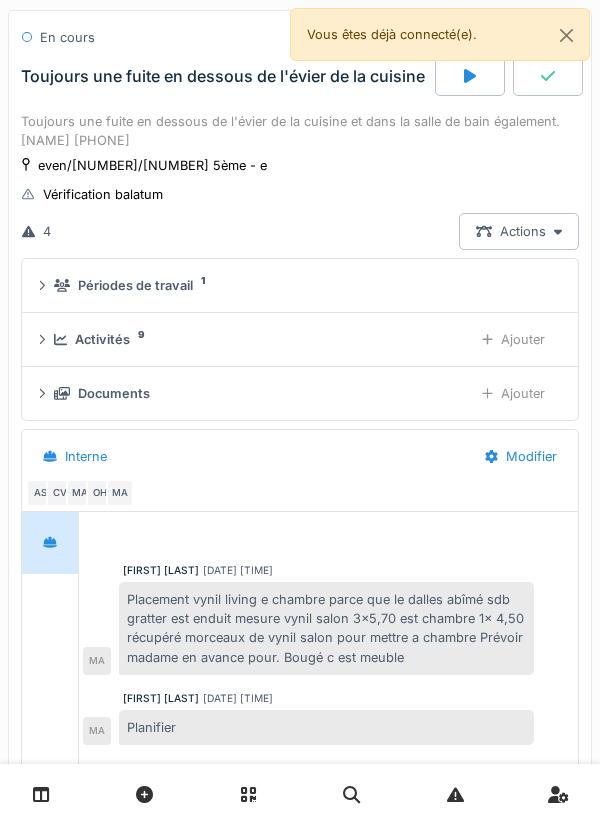 click on "Activités 9" at bounding box center (255, 339) 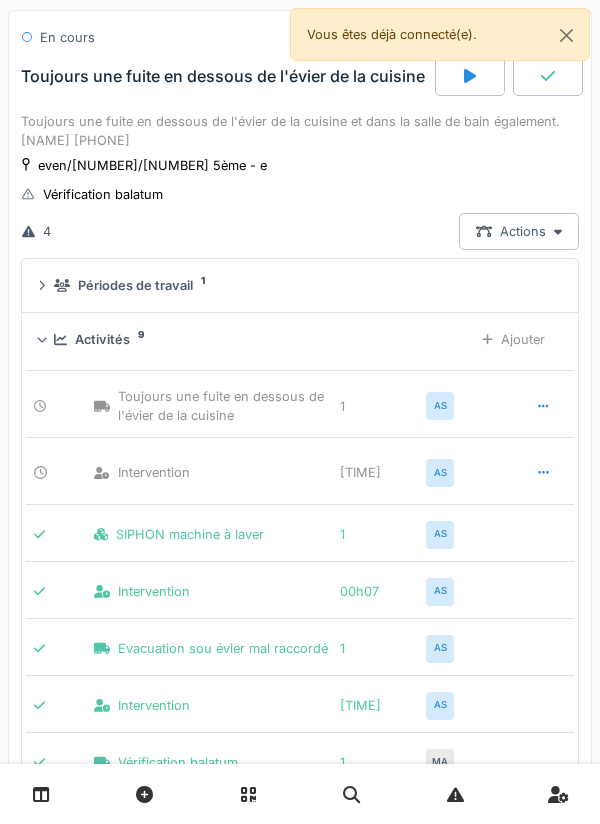 click 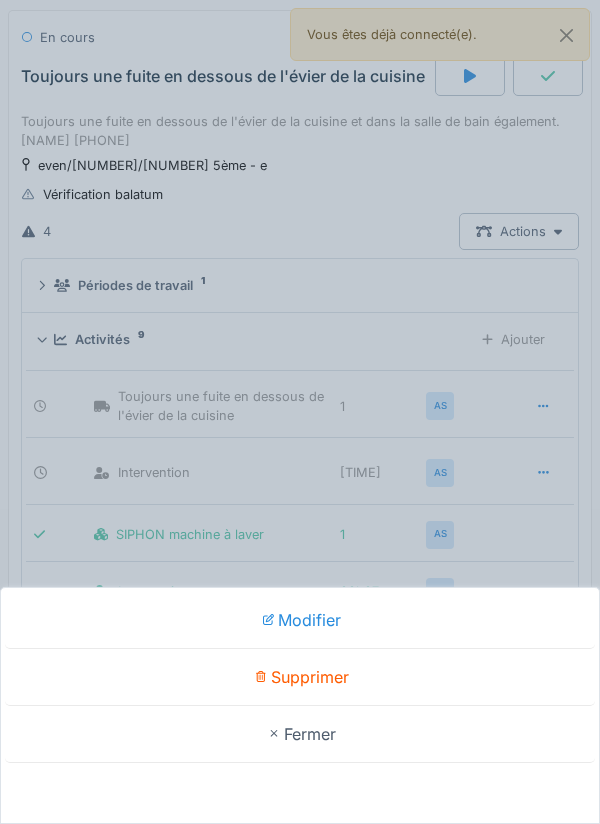 click on "Modifier" at bounding box center [300, 620] 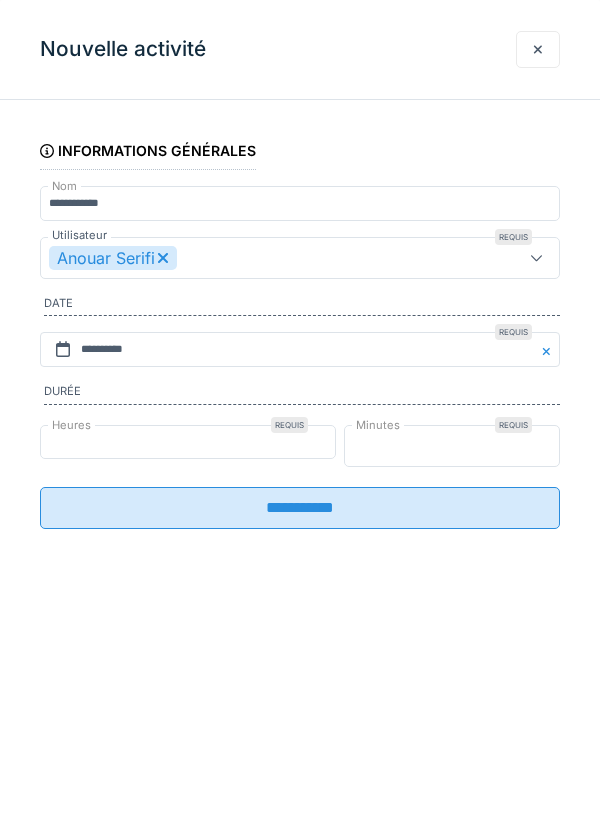 click on "**" at bounding box center [452, 446] 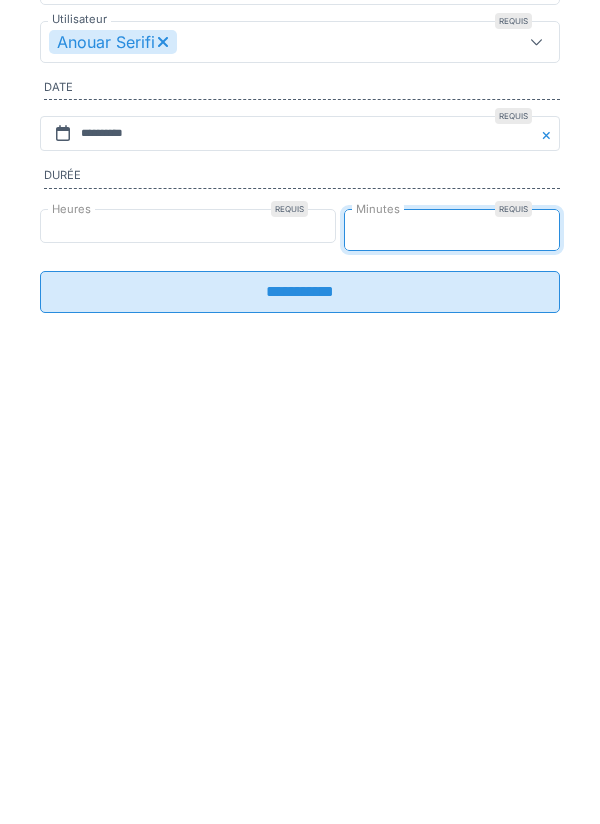 type on "*" 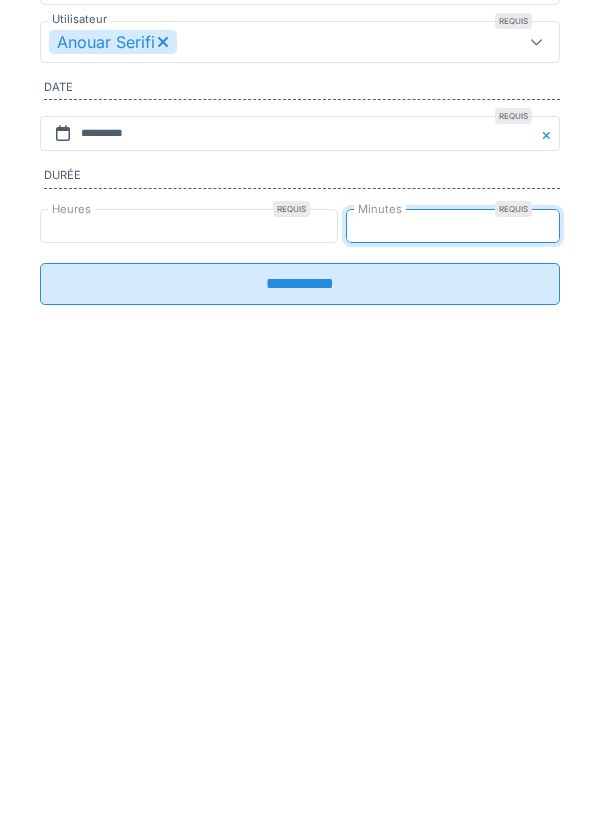 click on "**********" at bounding box center [300, 500] 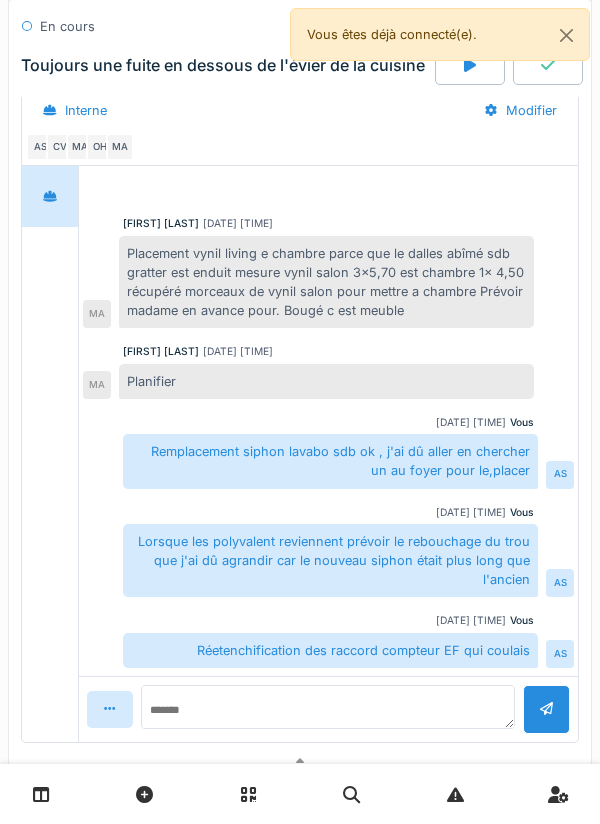 scroll, scrollTop: 1073, scrollLeft: 0, axis: vertical 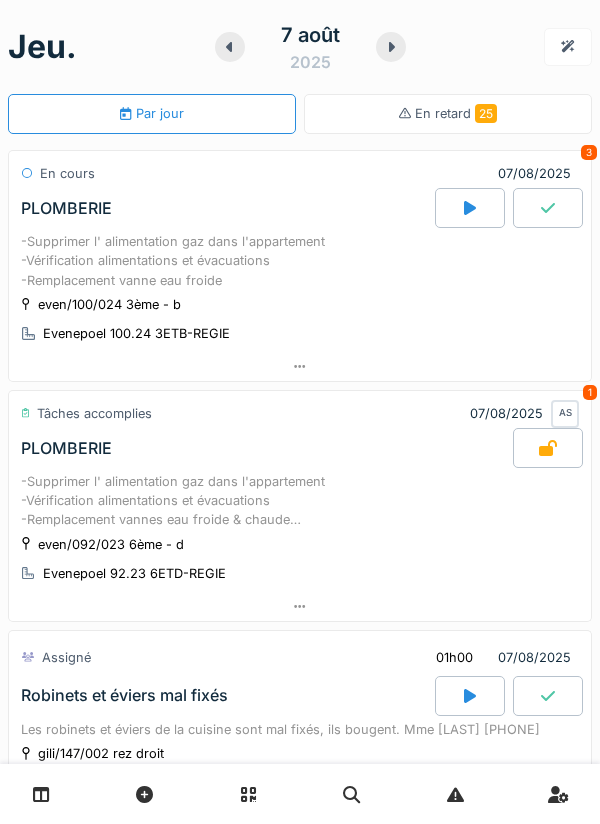 click on "-Supprimer l' alimentation gaz dans l'appartement
-Vérification alimentations et évacuations
-Remplacement vannes eau froide & chaude
-Vérifier réservoir wc... coule?" at bounding box center [300, 501] 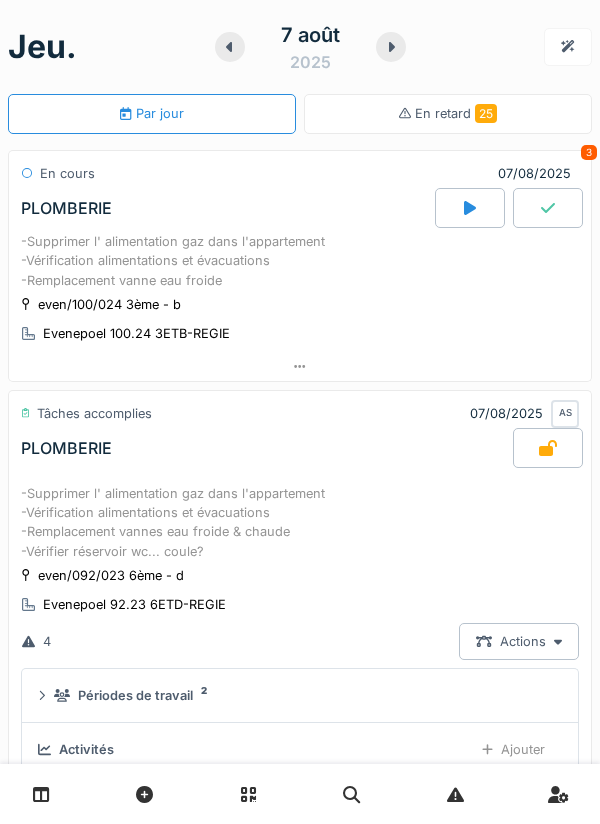 scroll, scrollTop: 329, scrollLeft: 0, axis: vertical 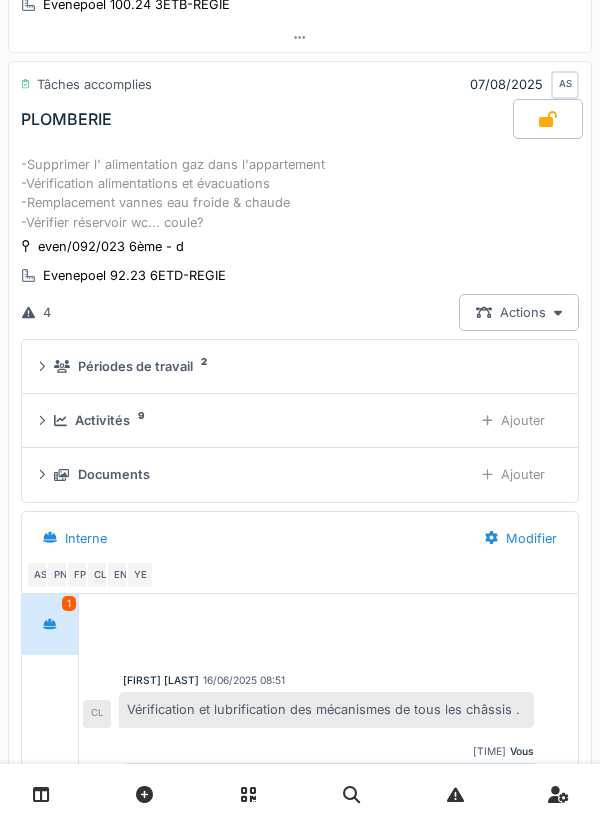 click on "Activités 9" at bounding box center (255, 420) 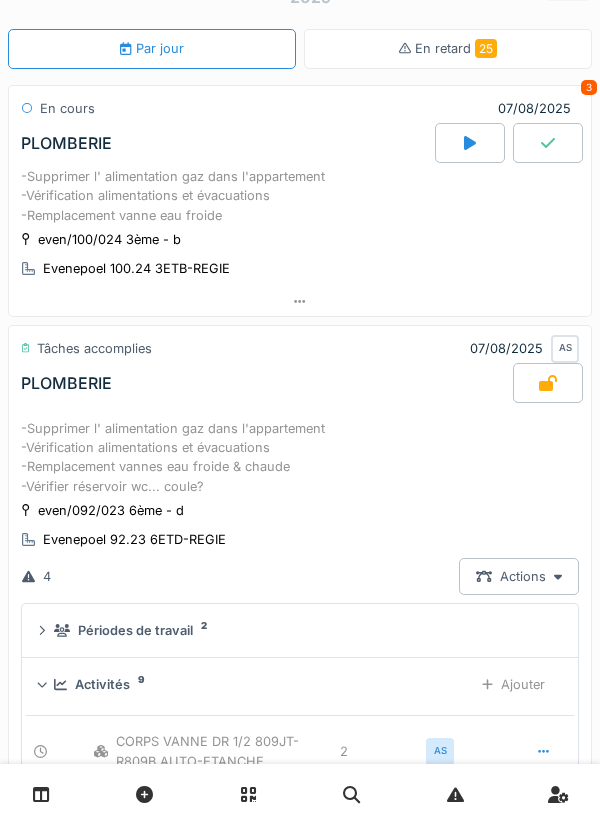 scroll, scrollTop: 0, scrollLeft: 0, axis: both 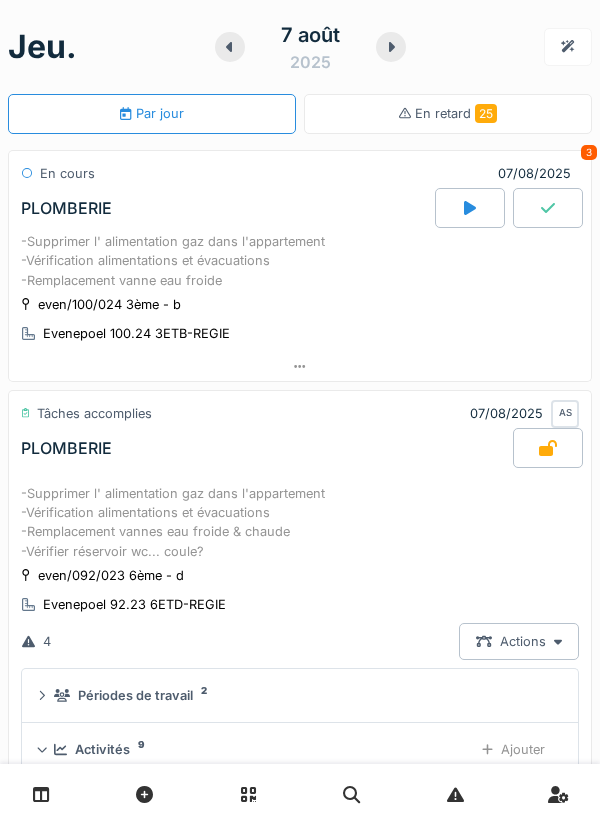 click on "-Supprimer l' alimentation gaz dans l'appartement
-Vérification alimentations et évacuations
-Remplacement vanne eau froide" at bounding box center (300, 261) 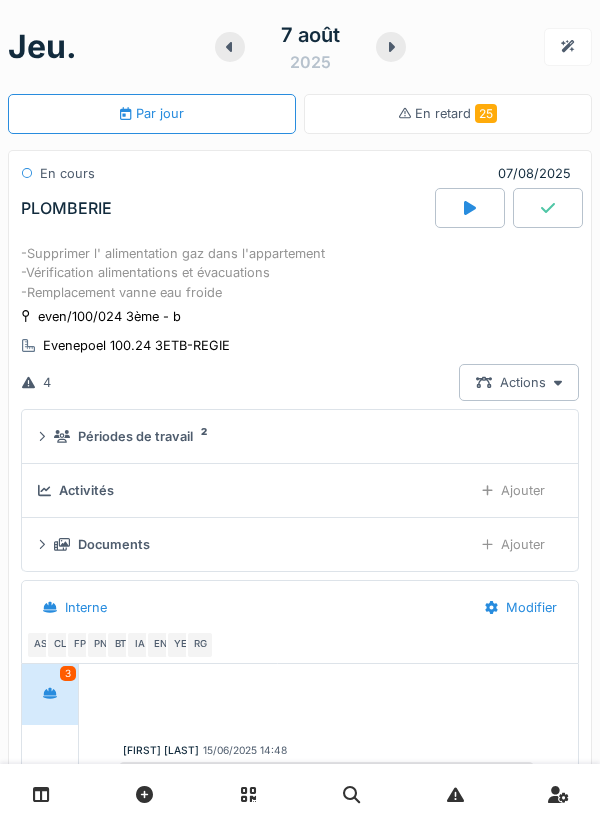 scroll, scrollTop: 70, scrollLeft: 0, axis: vertical 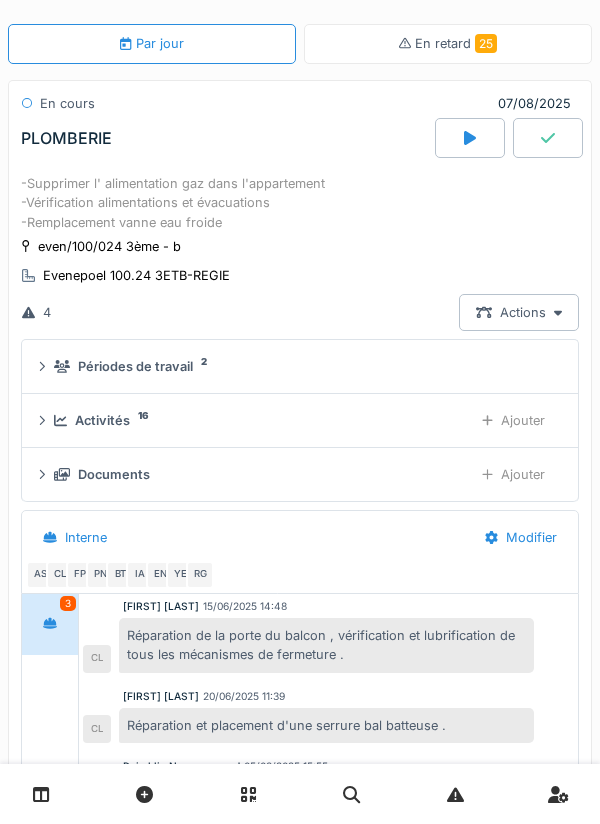 click on "even/100/024 3ème - b Evenepoel 100.24 3ETB-REGIE" at bounding box center (300, 261) 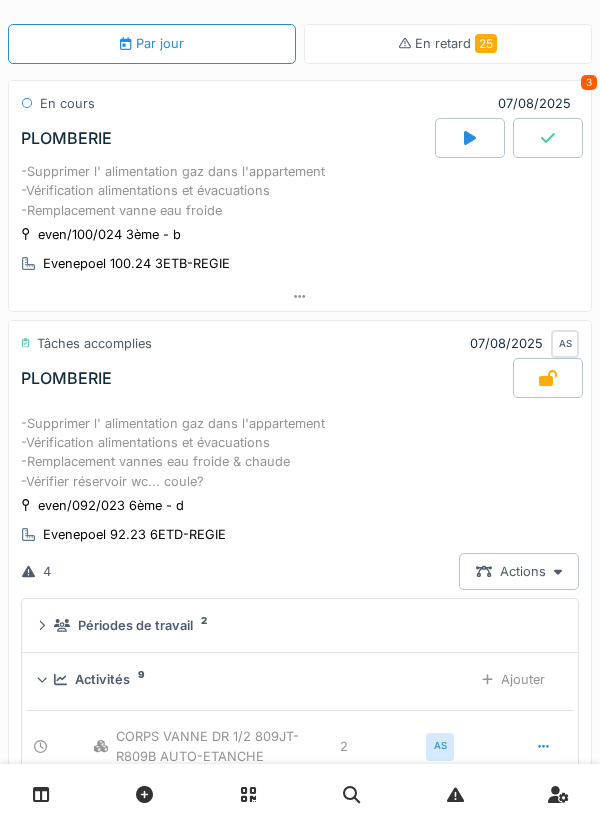 click at bounding box center [300, 296] 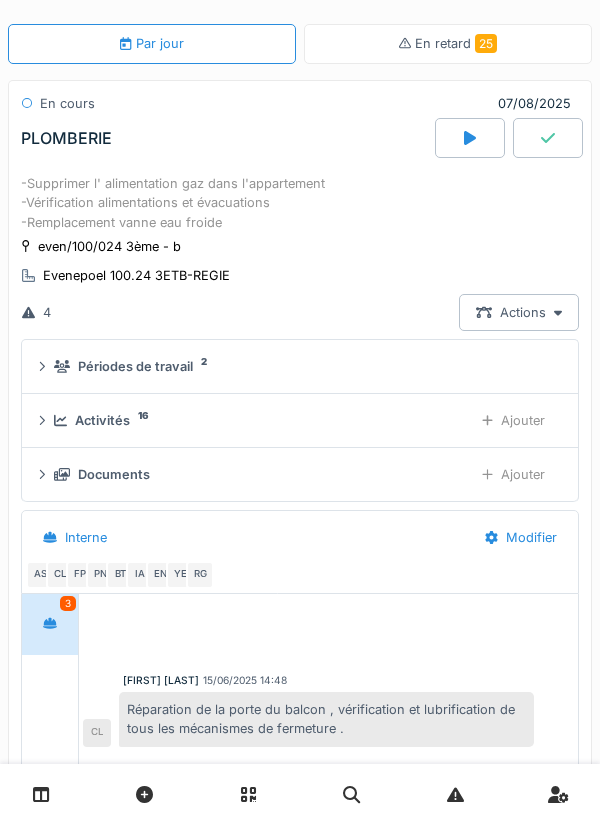 scroll, scrollTop: 75, scrollLeft: 0, axis: vertical 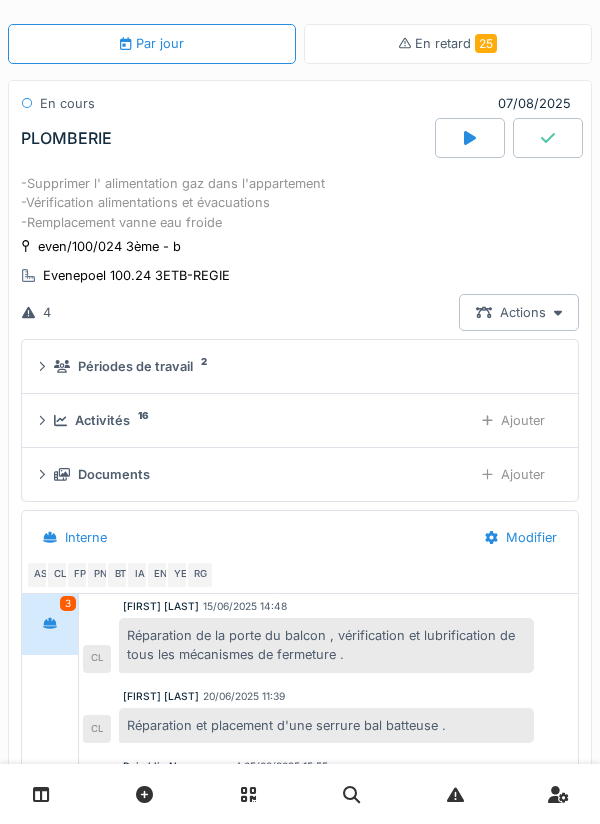 click on "Activités 16 Ajouter" at bounding box center (300, 420) 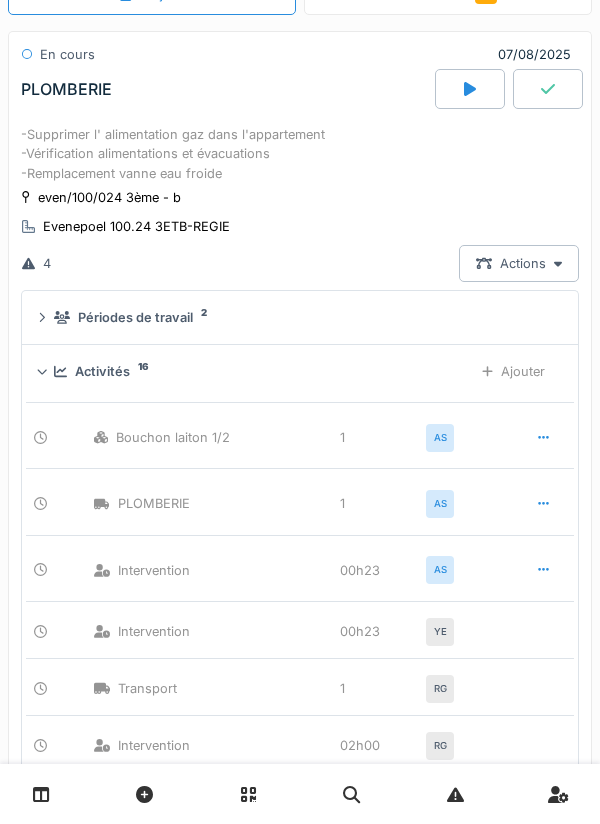 scroll, scrollTop: 192, scrollLeft: 0, axis: vertical 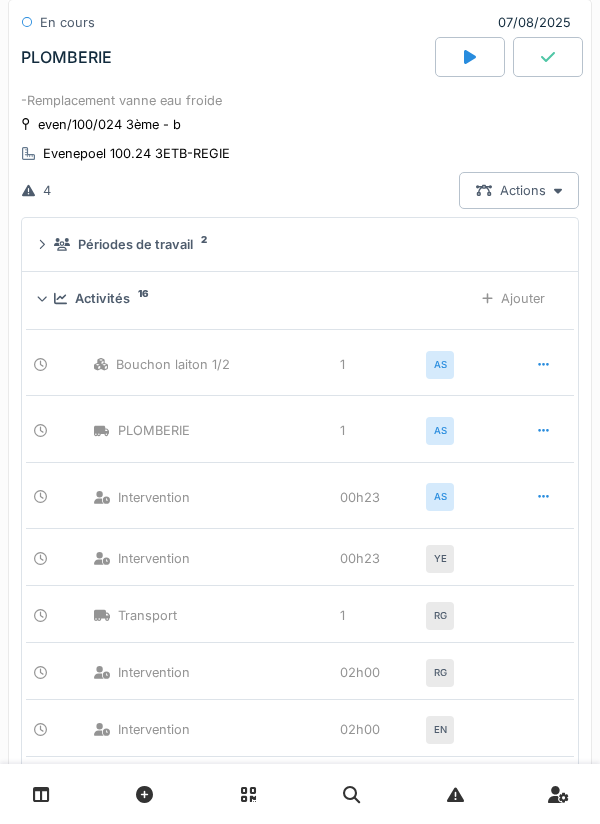 click at bounding box center [543, 497] 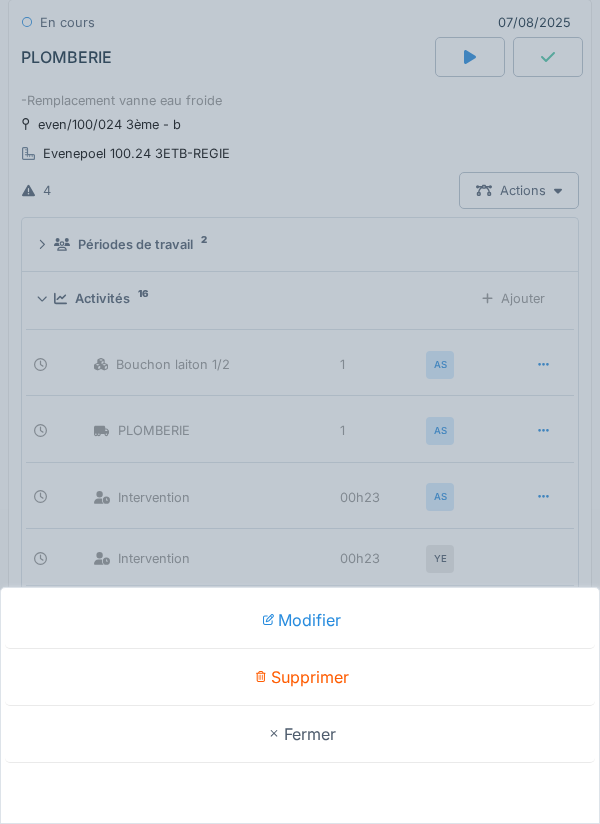 click on "Modifier Supprimer Fermer" at bounding box center (300, 412) 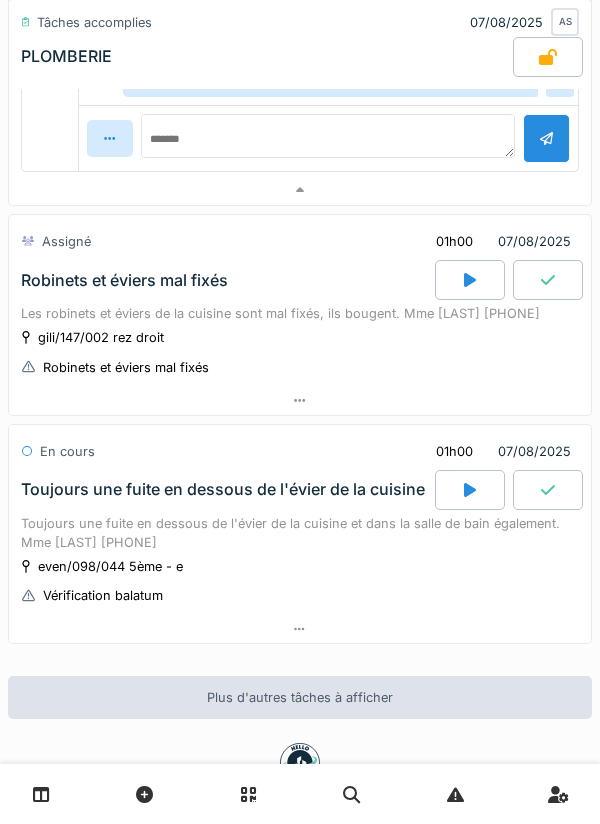 click on "Toujours une fuite en dessous de l'évier de la cuisine" at bounding box center [223, 489] 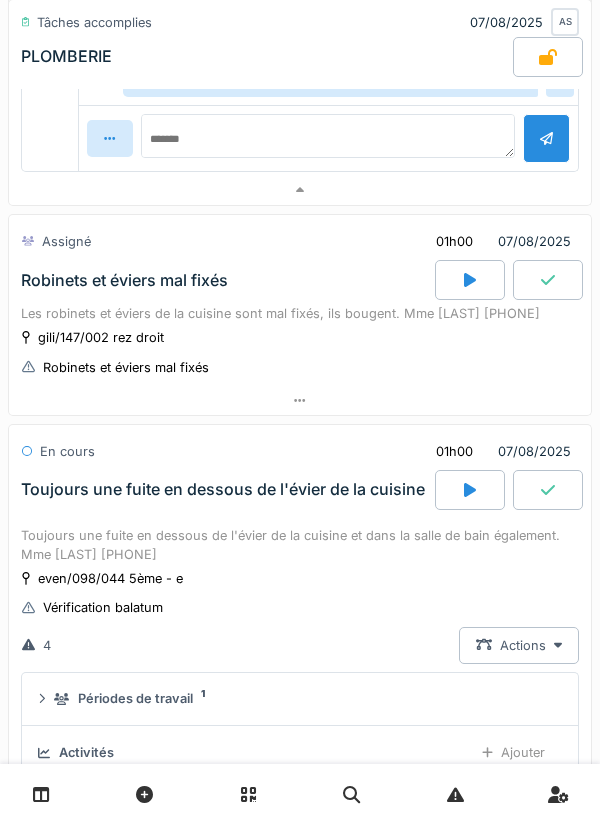 scroll, scrollTop: 3944, scrollLeft: 0, axis: vertical 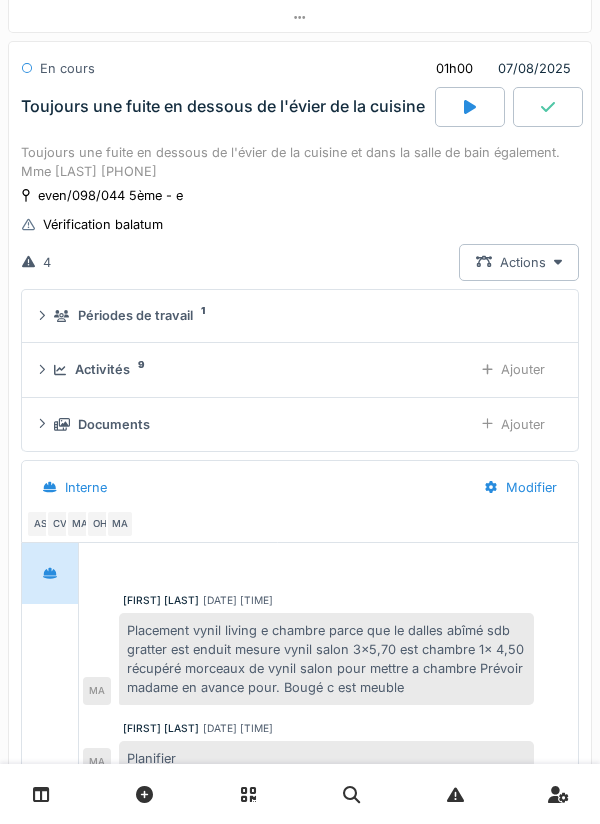 click on "Activités 9 Ajouter" at bounding box center (300, 369) 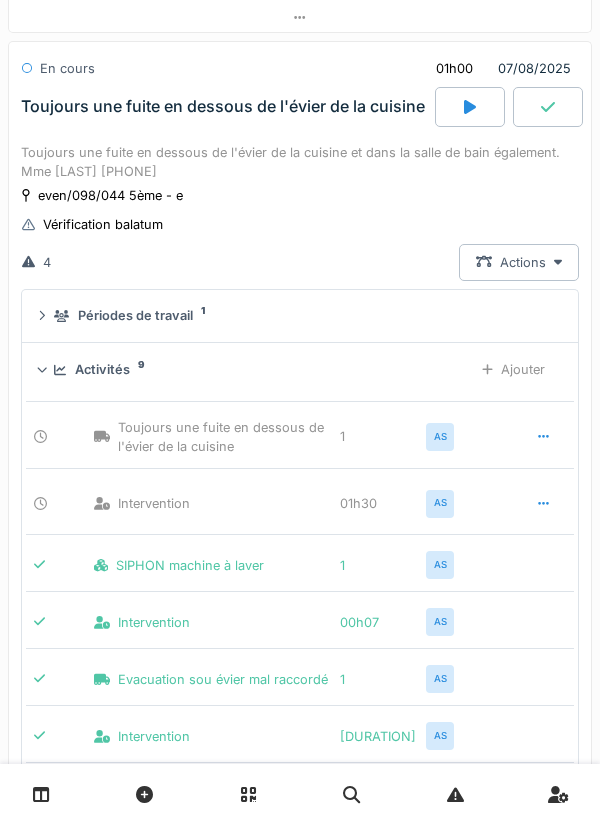 click at bounding box center (543, 503) 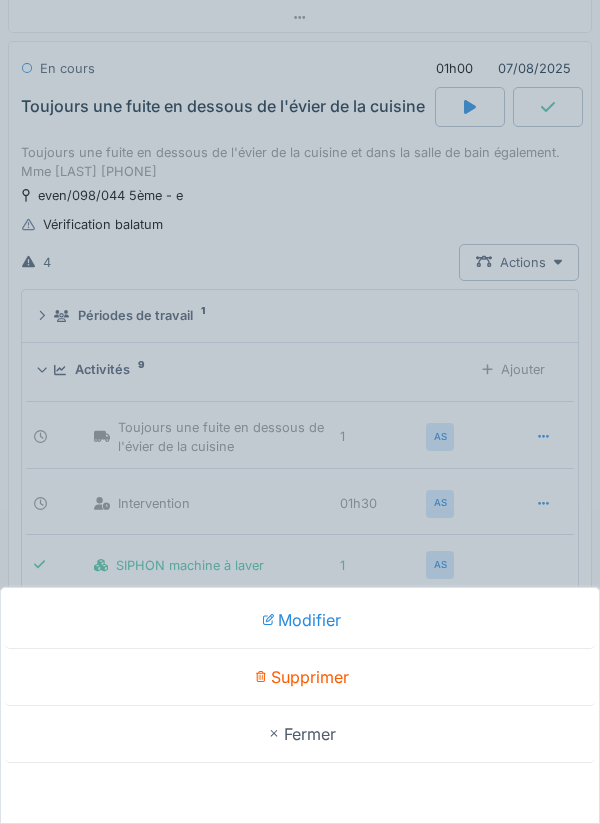 click on "Modifier" at bounding box center (300, 620) 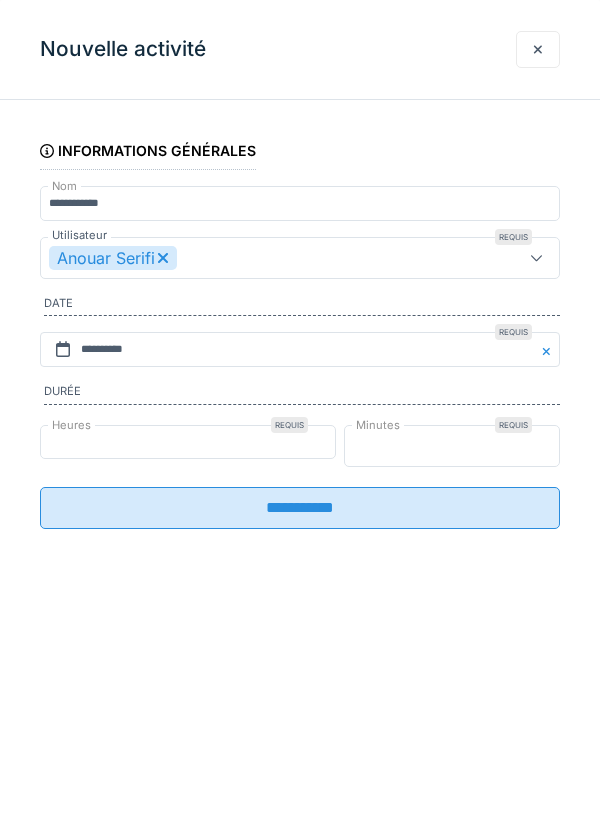 click on "**" at bounding box center (452, 446) 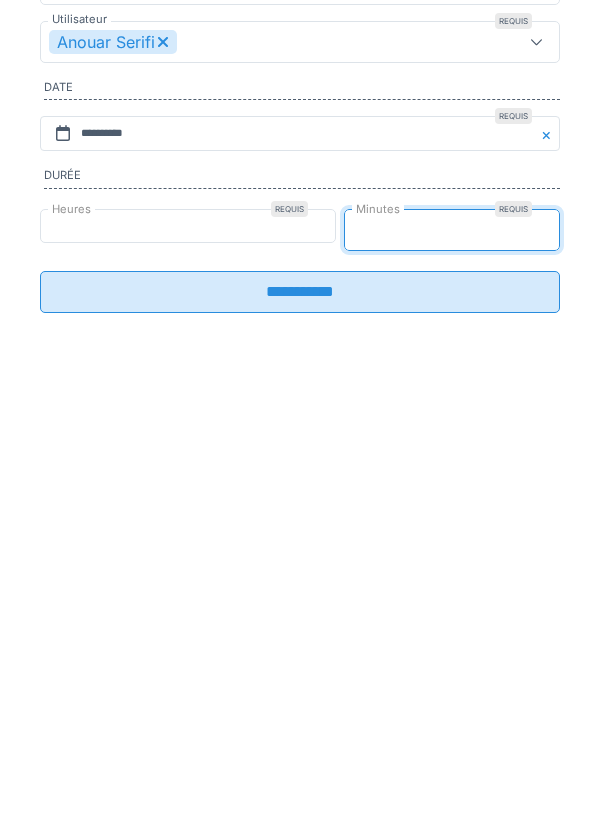 type on "*" 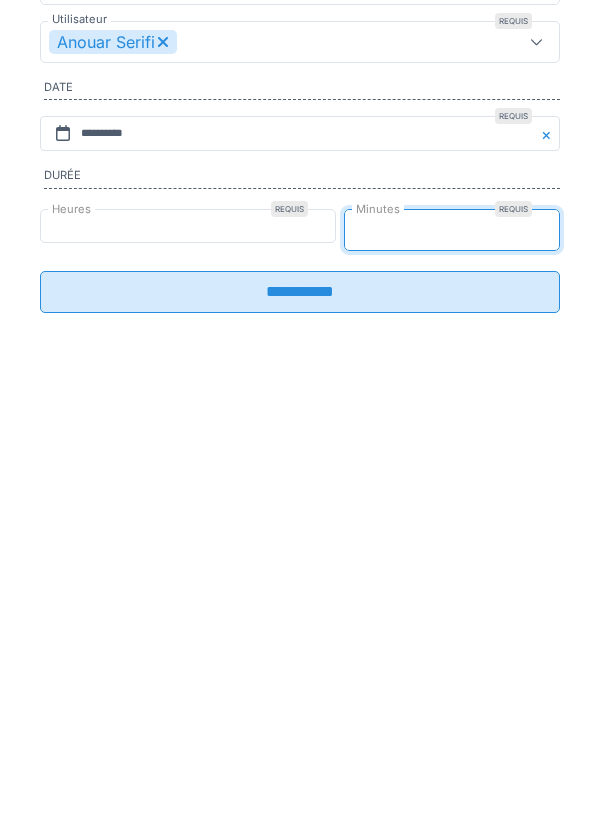type on "**" 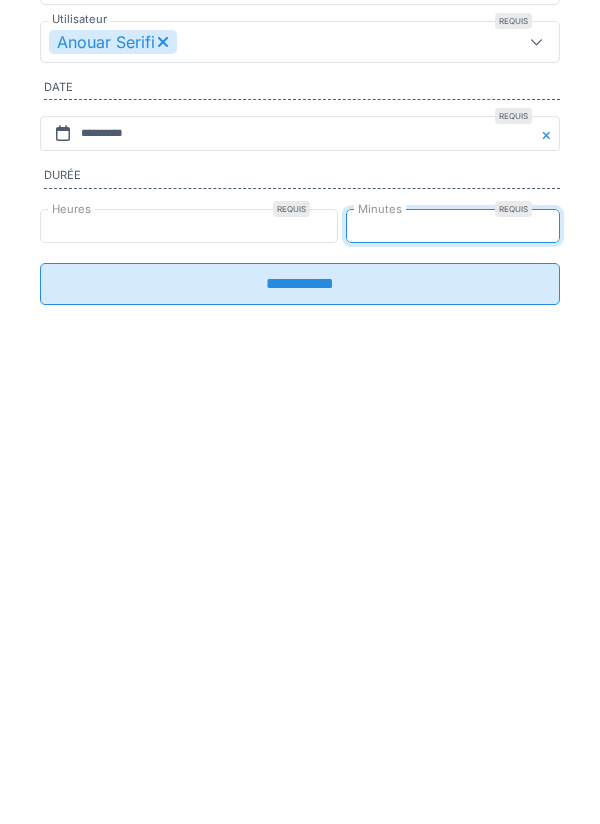 click on "**********" at bounding box center (300, 500) 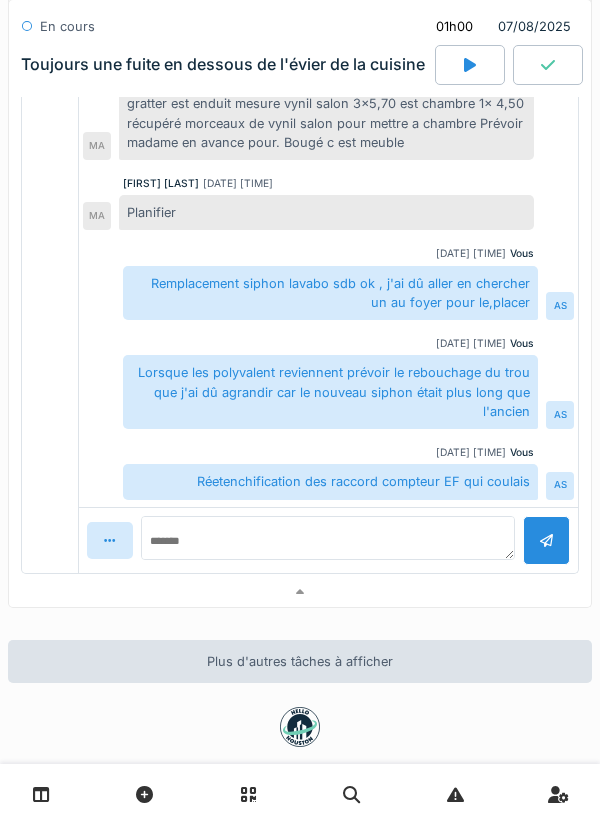 scroll, scrollTop: 5154, scrollLeft: 0, axis: vertical 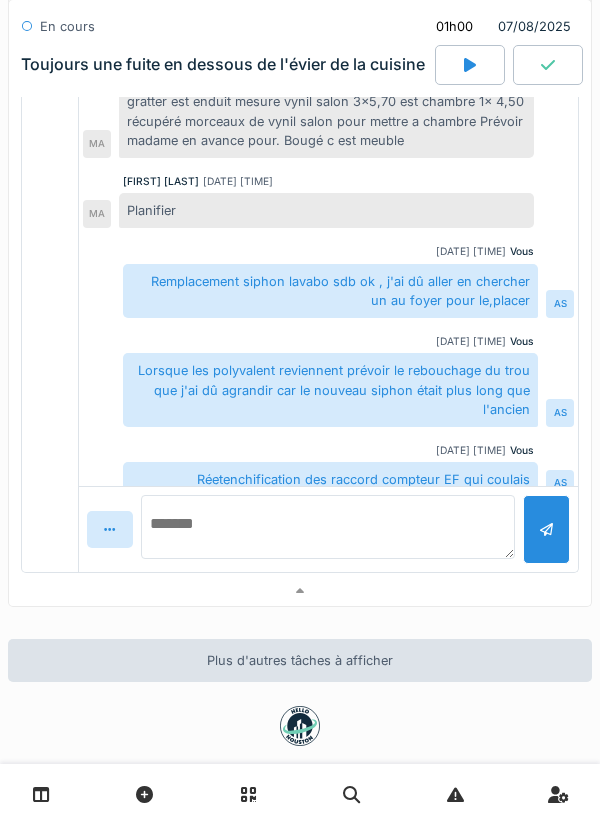click at bounding box center [328, 527] 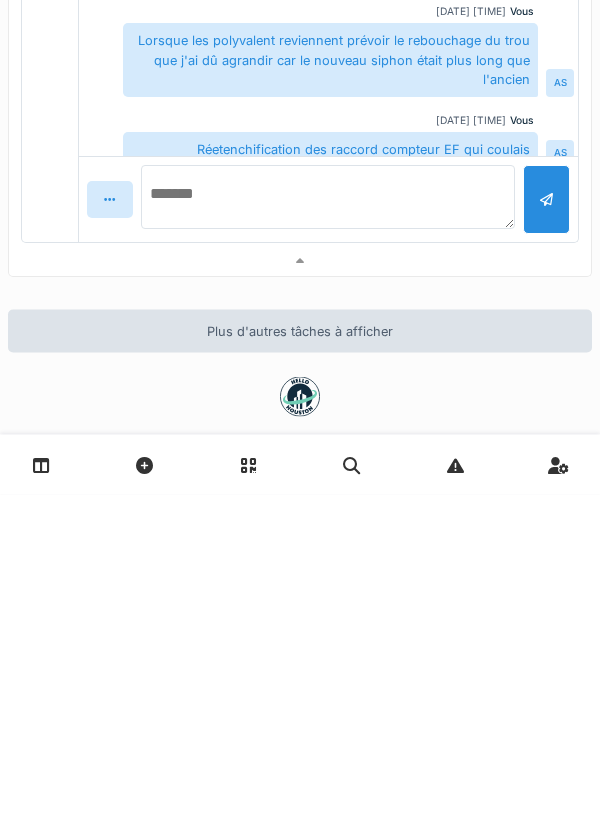 scroll, scrollTop: 50, scrollLeft: 0, axis: vertical 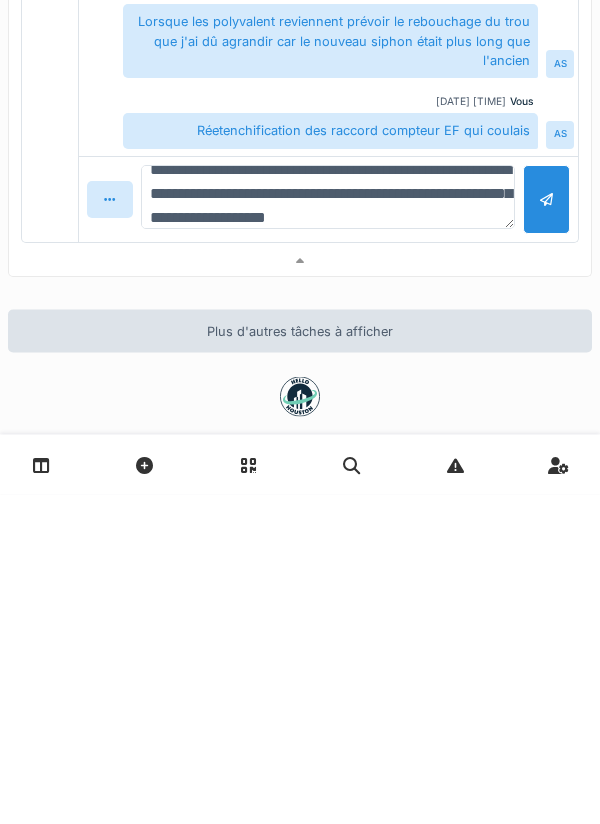 type on "**********" 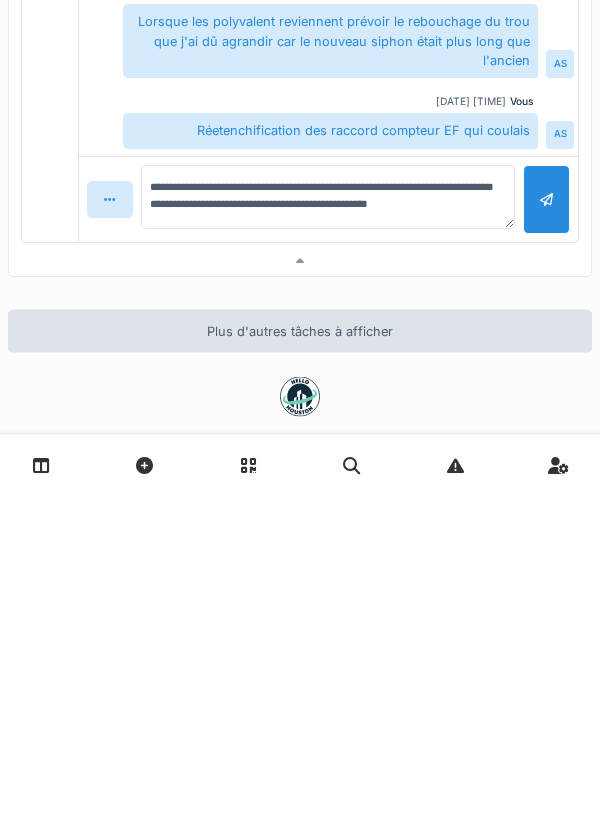 click at bounding box center [546, 529] 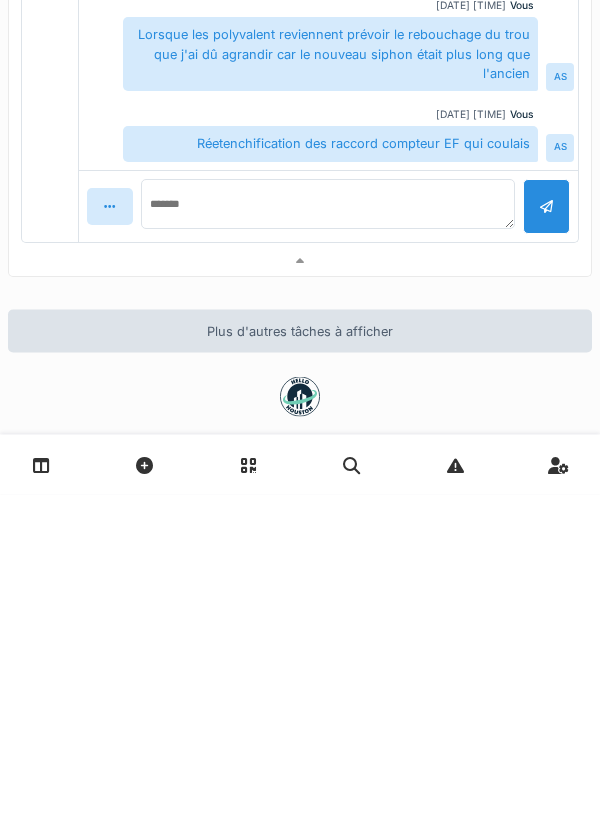 scroll, scrollTop: 0, scrollLeft: 0, axis: both 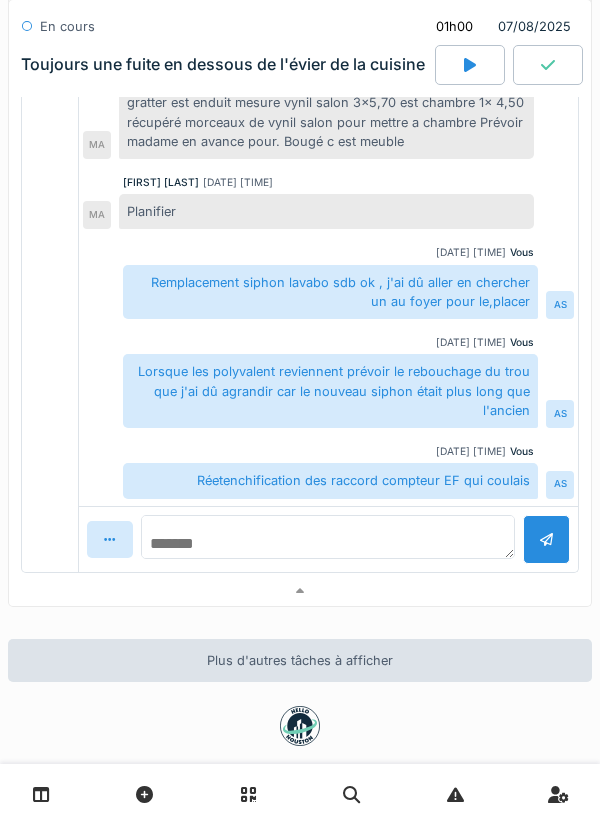 click at bounding box center (328, 537) 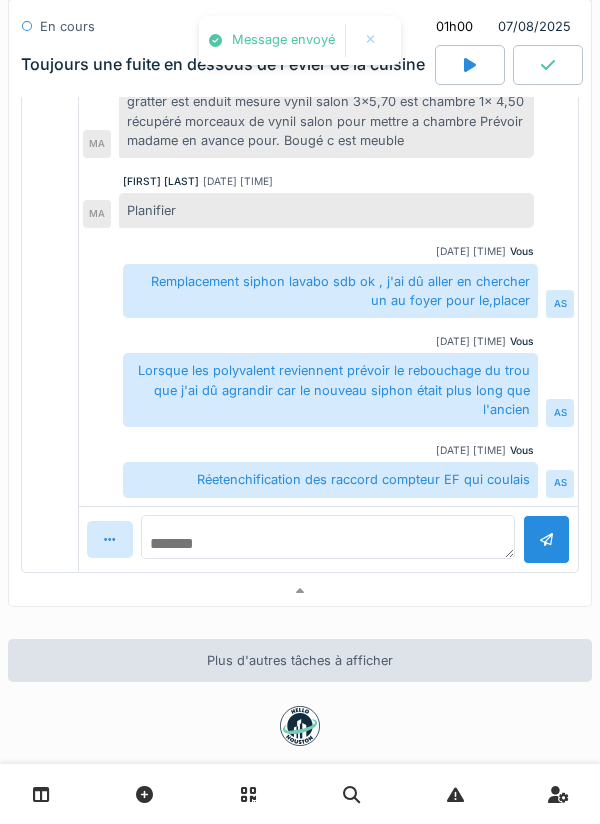 scroll, scrollTop: 139, scrollLeft: 0, axis: vertical 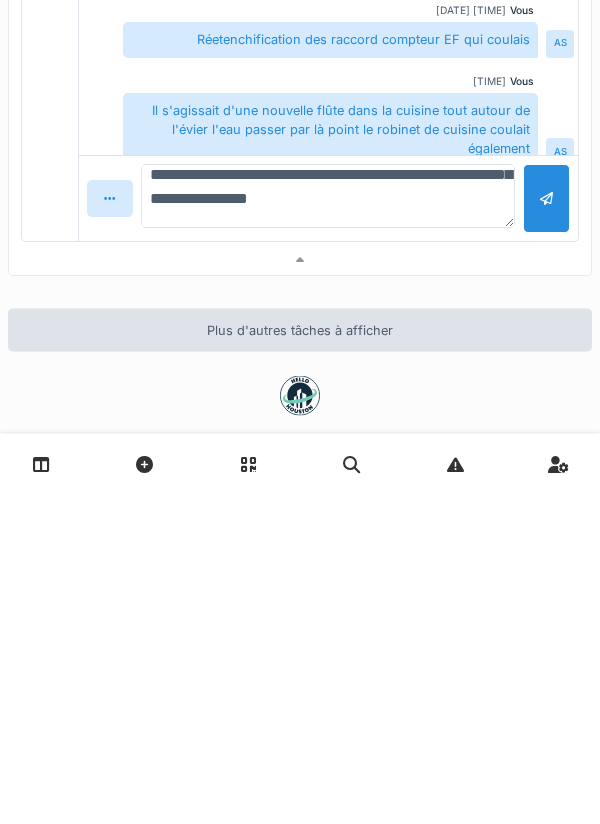 type on "**********" 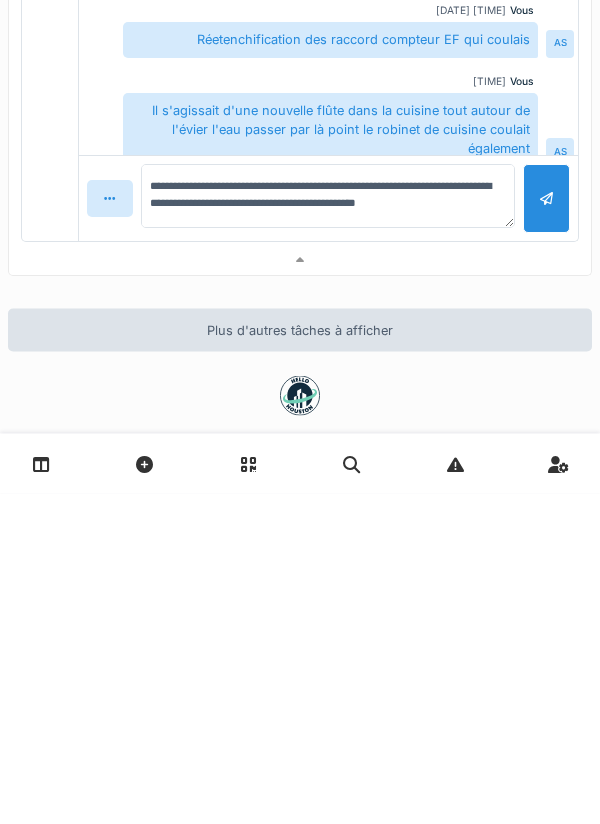 click at bounding box center (546, 529) 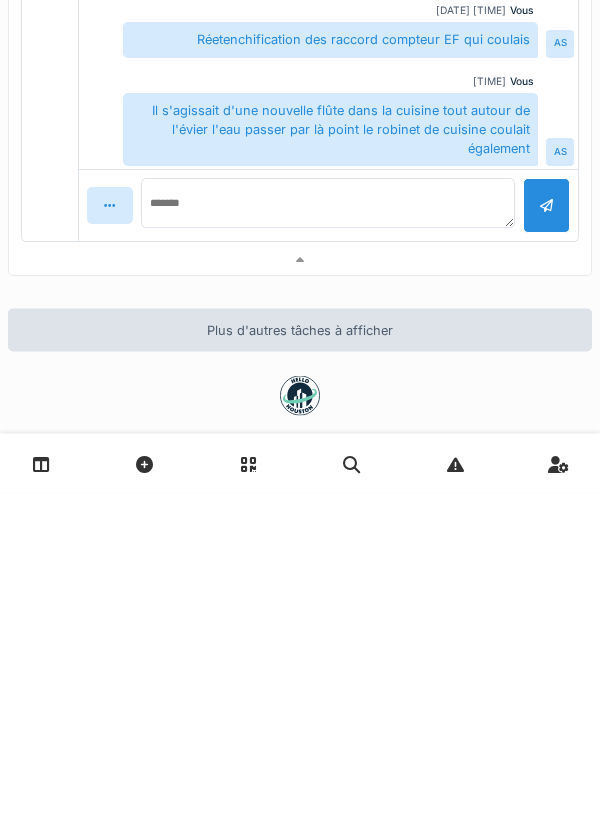 scroll, scrollTop: 0, scrollLeft: 0, axis: both 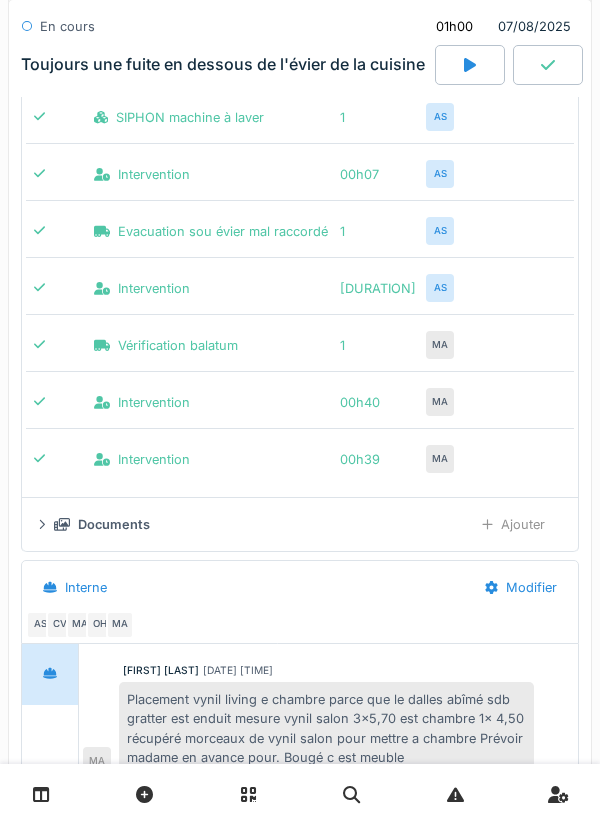 click on "Ajouter" at bounding box center [513, 524] 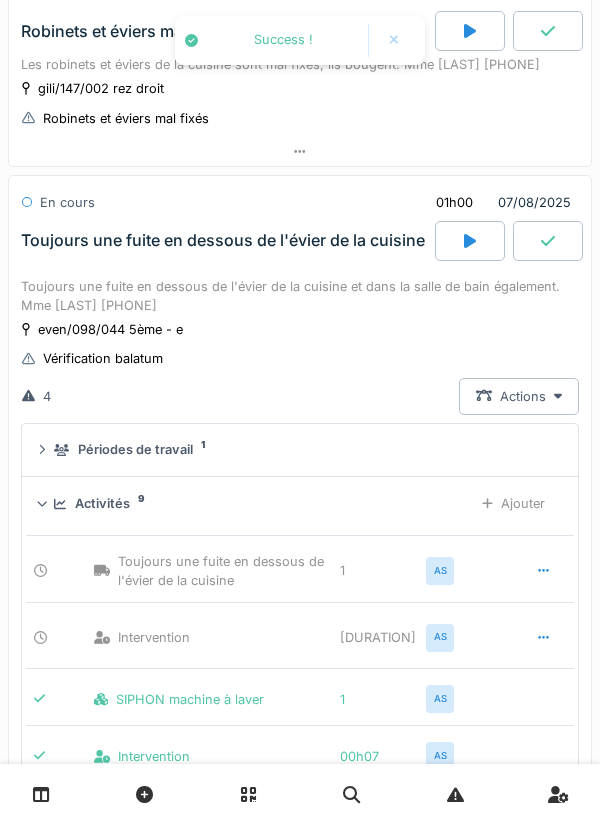 scroll, scrollTop: 3988, scrollLeft: 0, axis: vertical 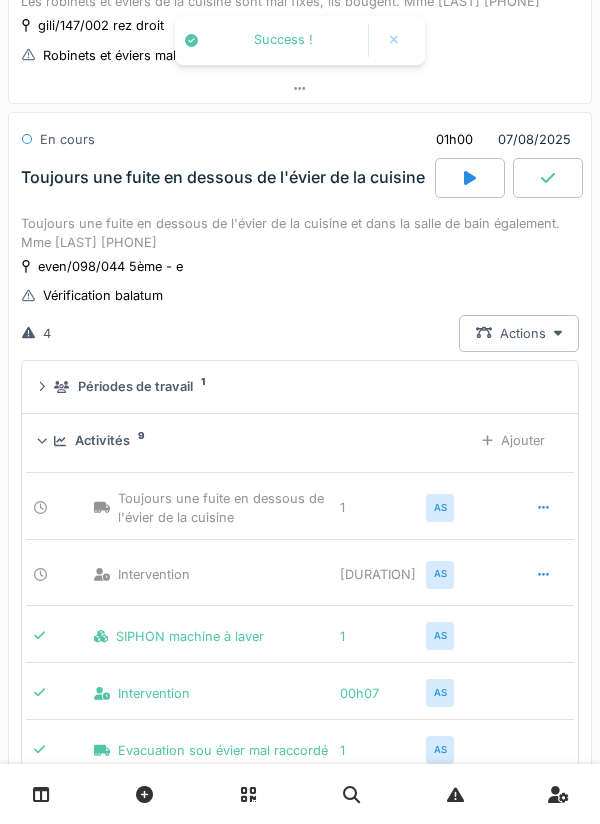 click on "Ajouter" at bounding box center (513, 440) 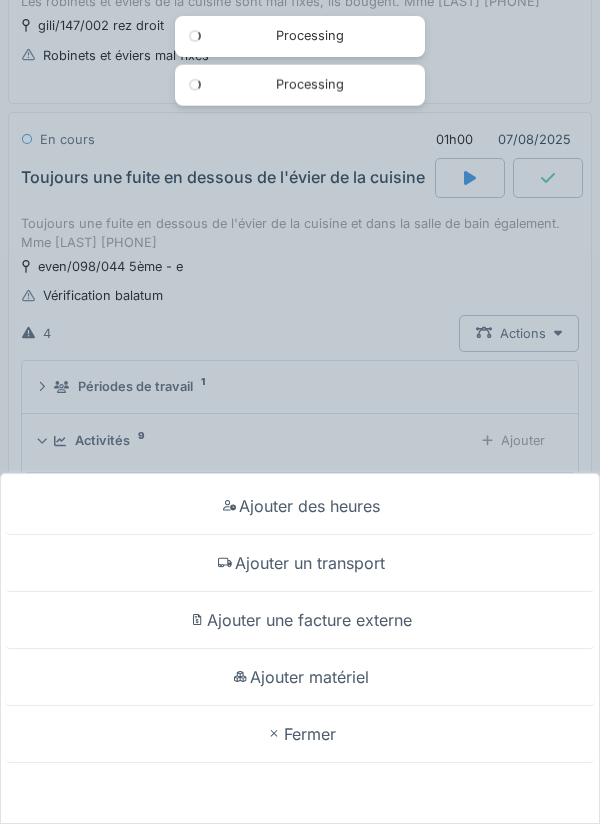 click on "Ajouter matériel" at bounding box center [300, 677] 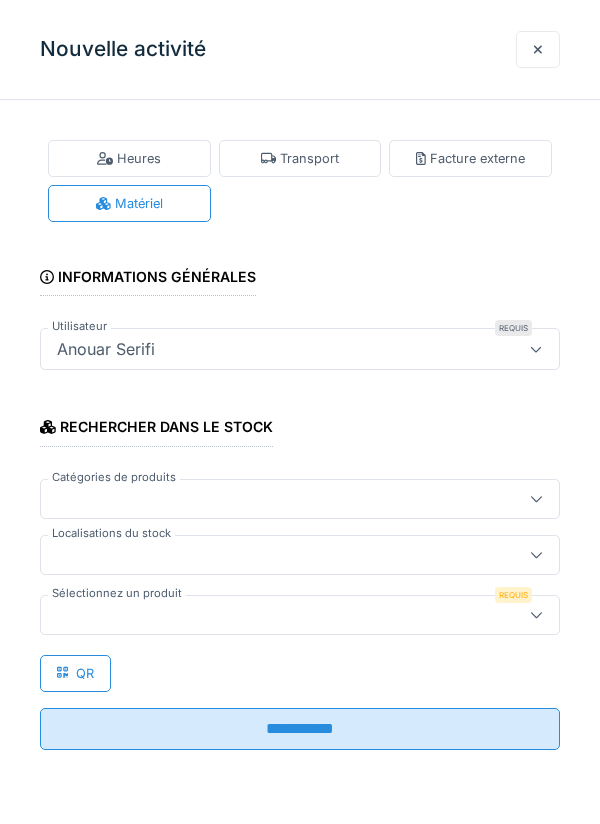 click at bounding box center [274, 555] 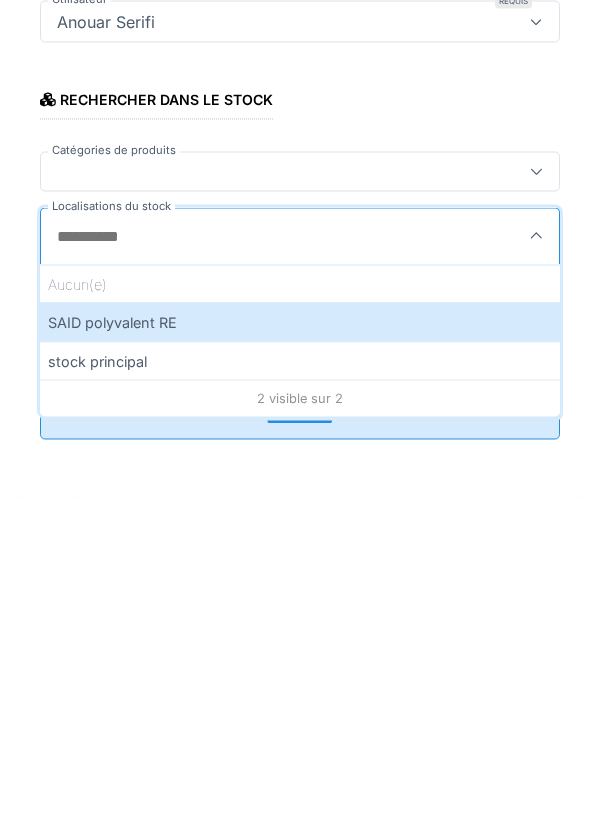 click on "SAID polyvalent RE" at bounding box center (300, 649) 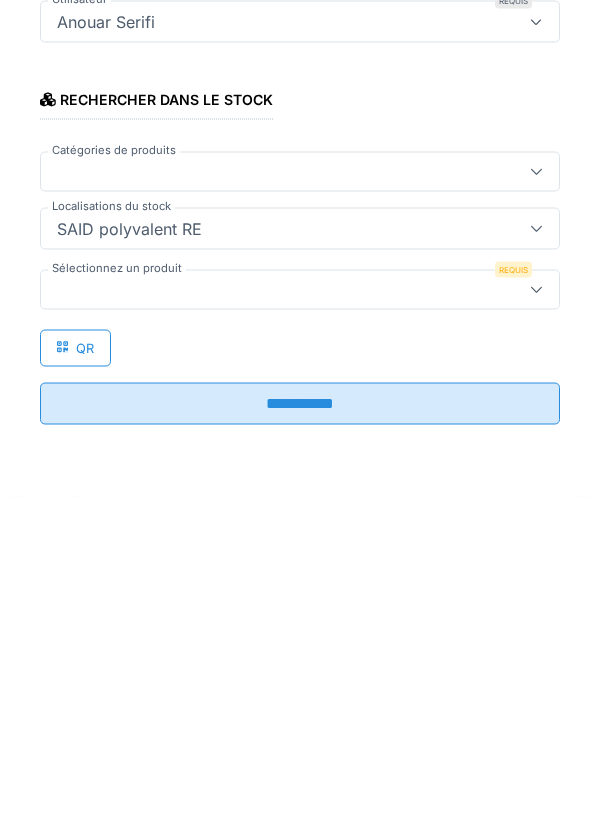 type on "***" 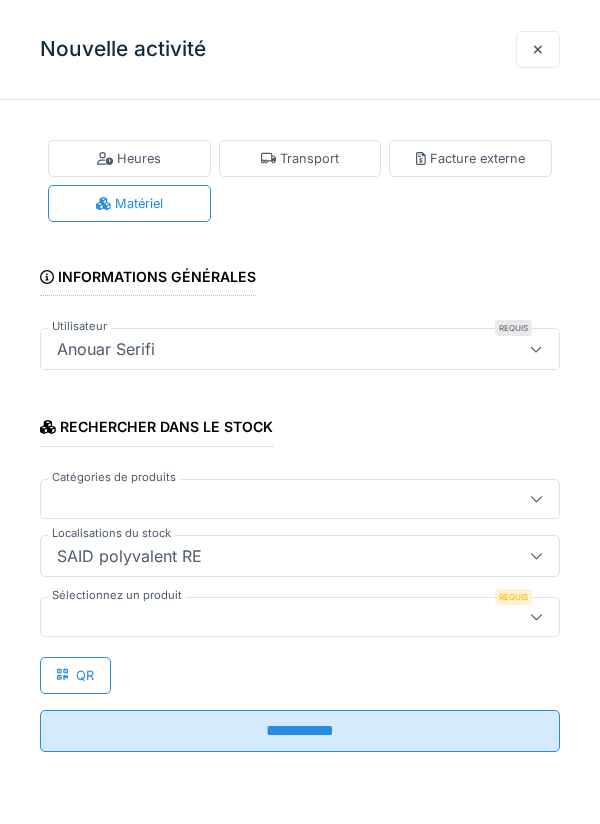 click at bounding box center (300, 617) 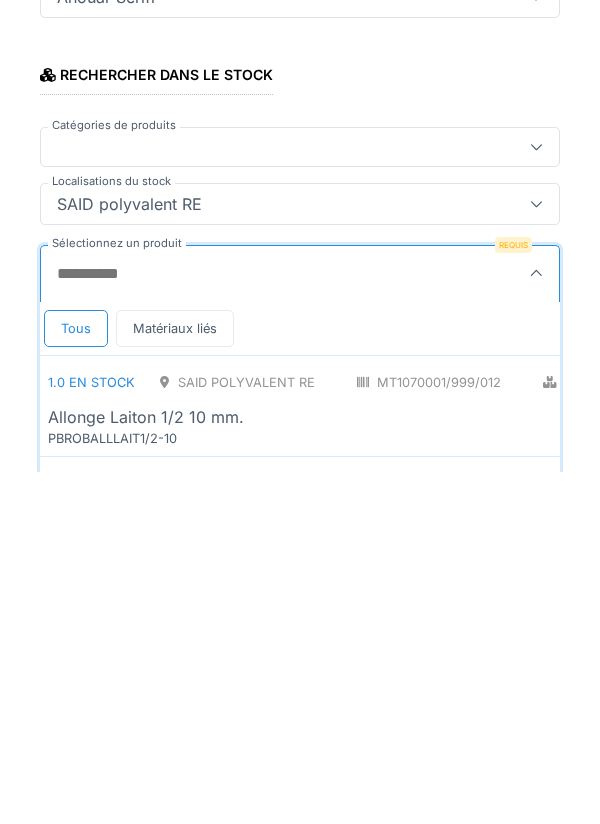 scroll, scrollTop: 1, scrollLeft: 0, axis: vertical 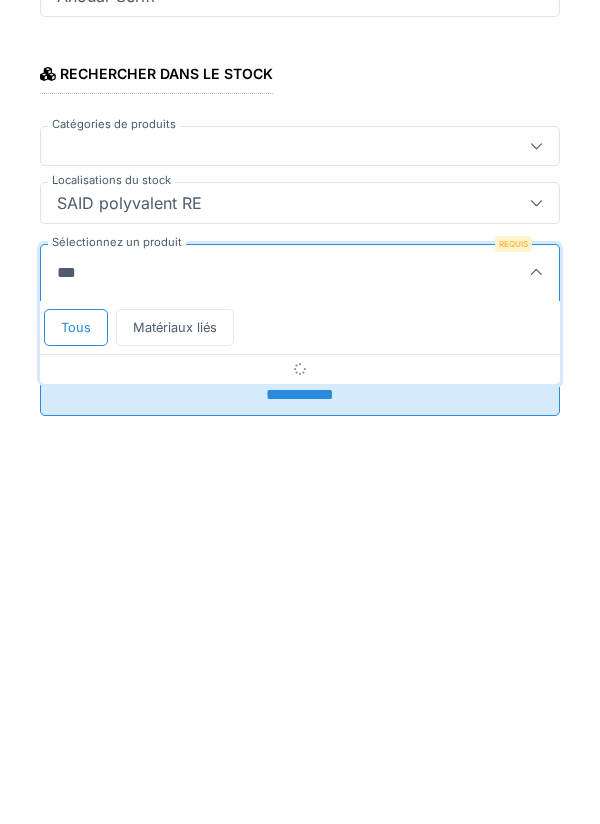 type on "****" 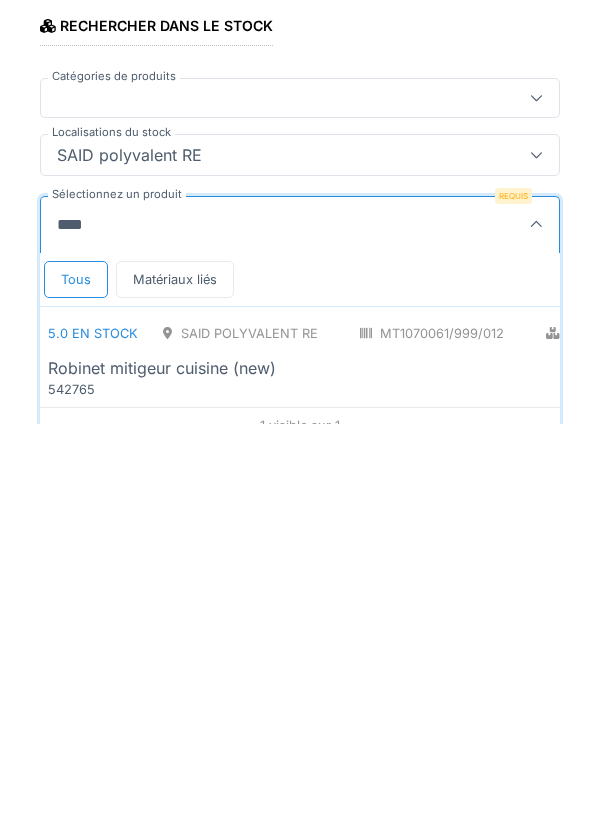 scroll, scrollTop: 20, scrollLeft: 0, axis: vertical 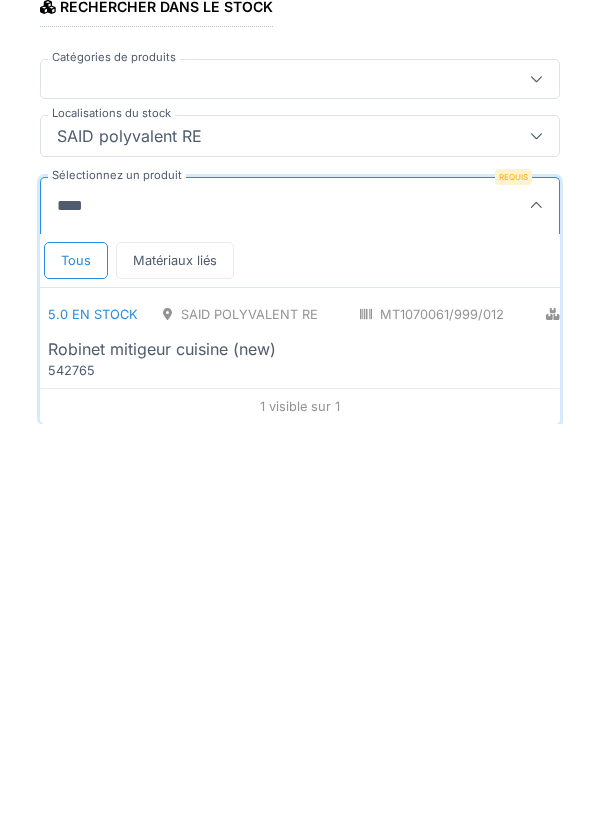 click on "5.0 en stock SAID polyvalent RE MT1070061/999/012 Plomberie - Robinetterie PCE Robinet mitigeur cuisine (new) 542765" at bounding box center [300, 737] 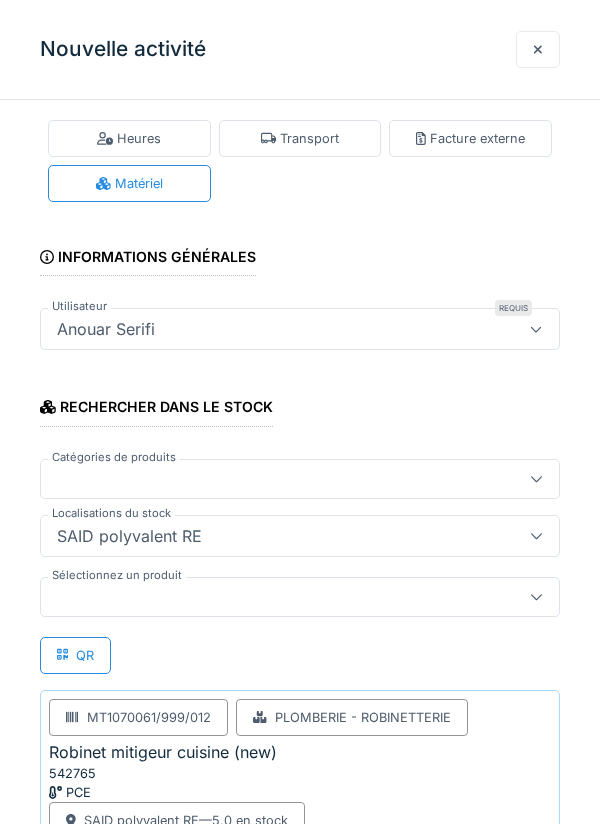 click at bounding box center (300, 597) 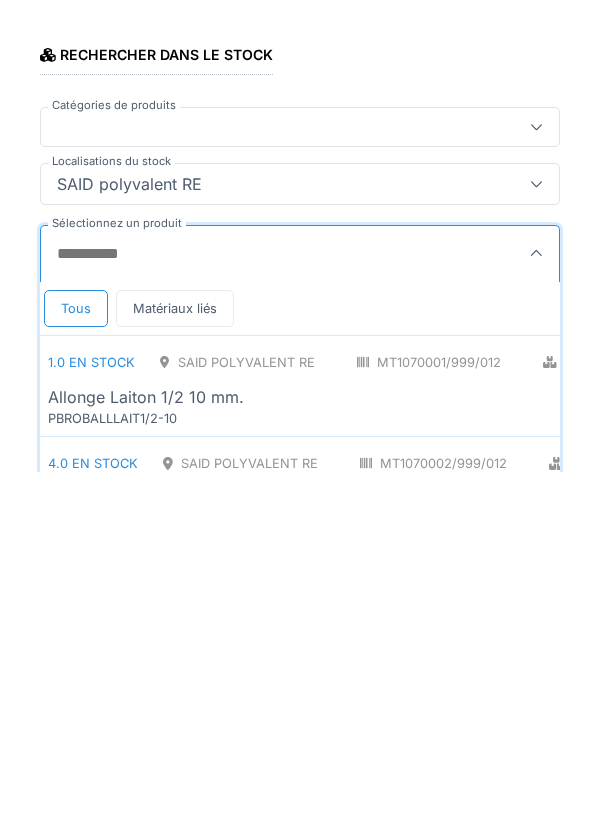 scroll, scrollTop: 37, scrollLeft: 0, axis: vertical 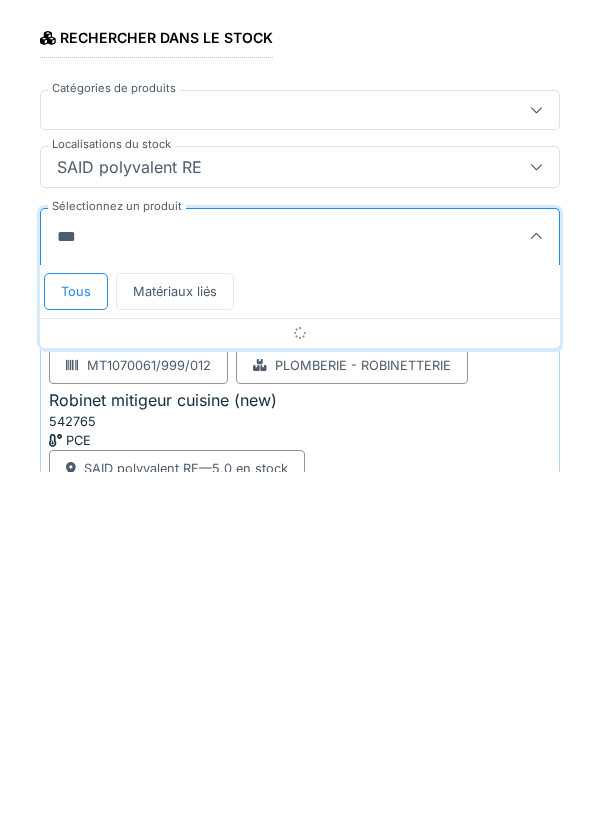 type on "****" 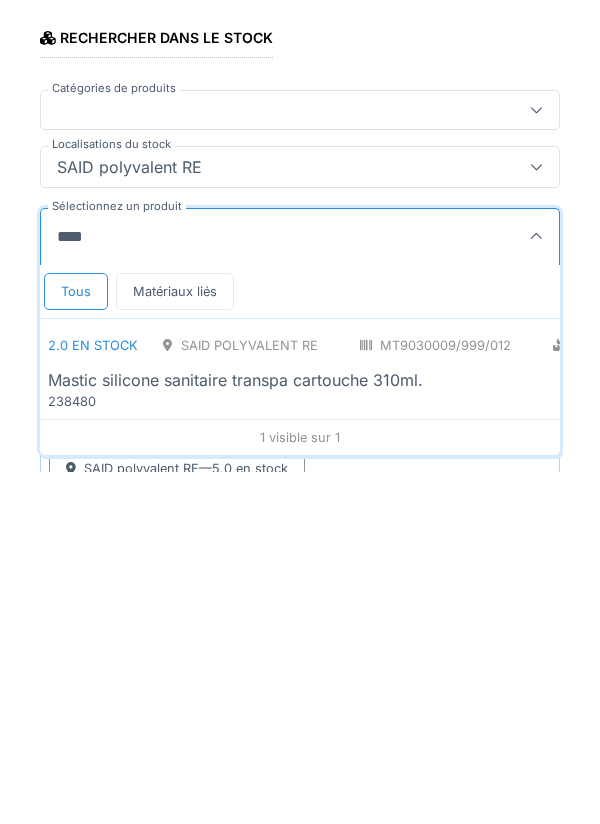 click on "Mastic silicone sanitaire transpa cartouche 310ml." at bounding box center [235, 732] 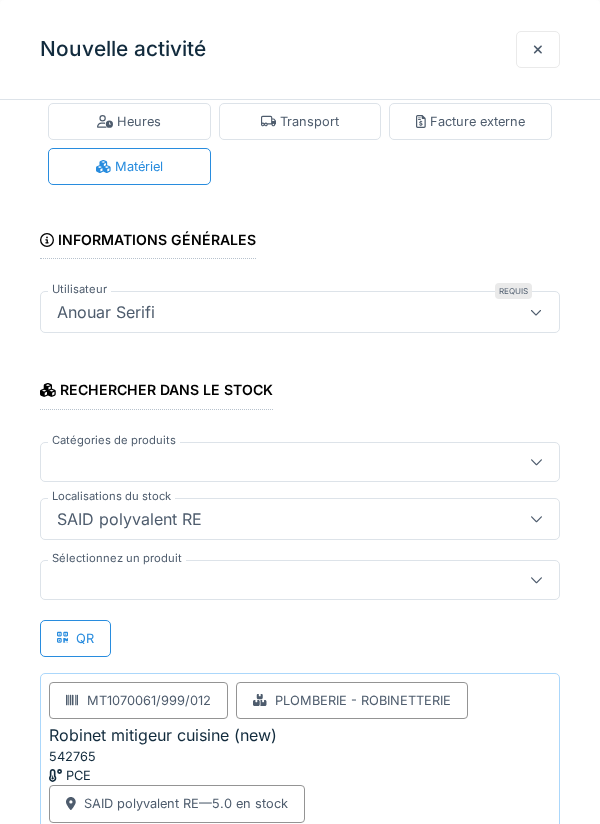 click at bounding box center [300, 580] 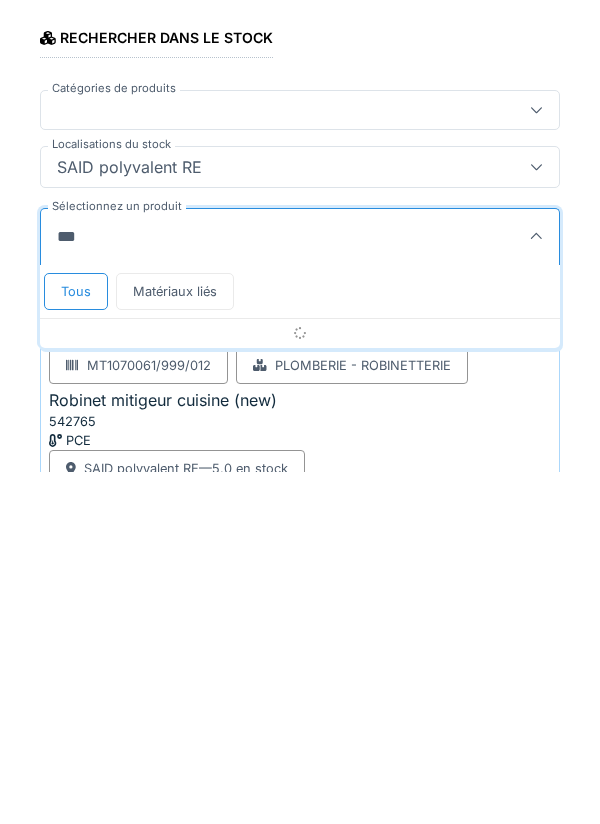 type on "****" 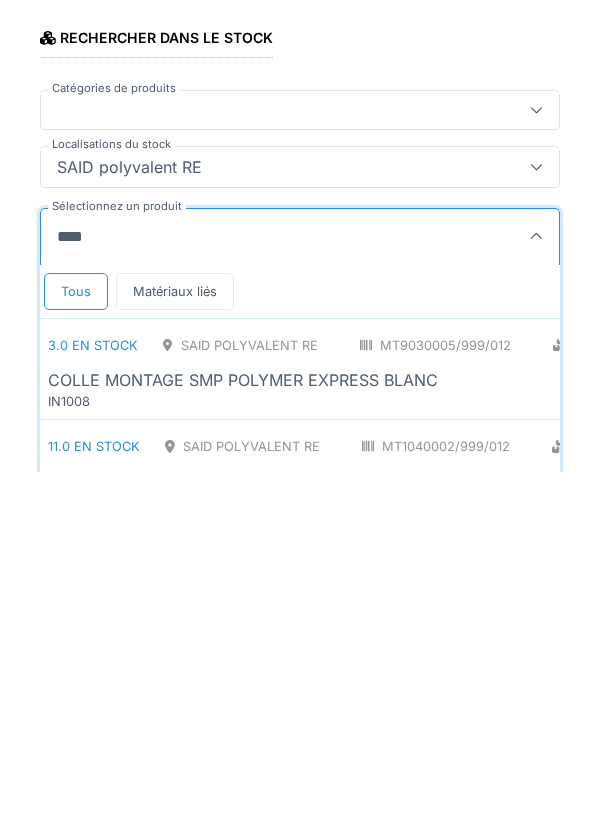 click on "3.0 en stock SAID polyvalent RE MT9030005/999/012 Commun - Mastics CAR COLLE MONTAGE SMP POLYMER EXPRESS BLANC IN1008" at bounding box center [432, 721] 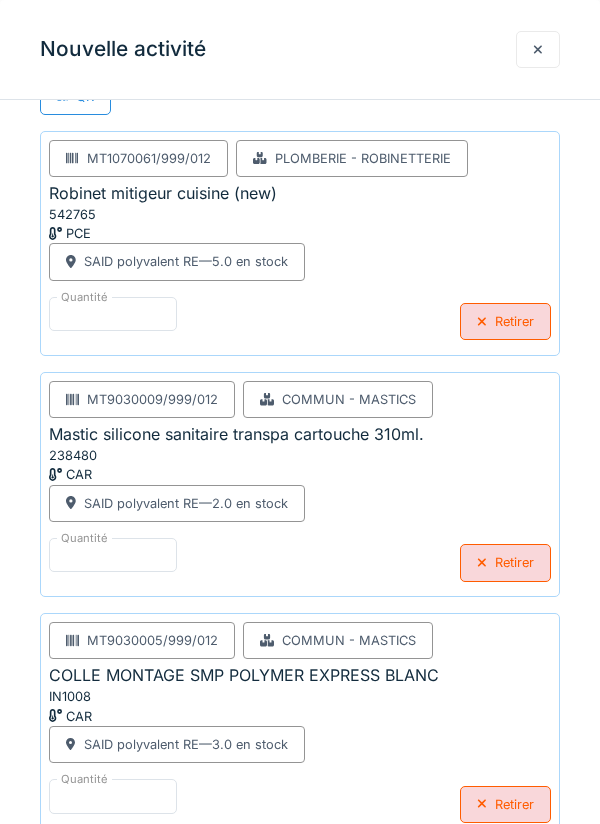 scroll, scrollTop: 611, scrollLeft: 0, axis: vertical 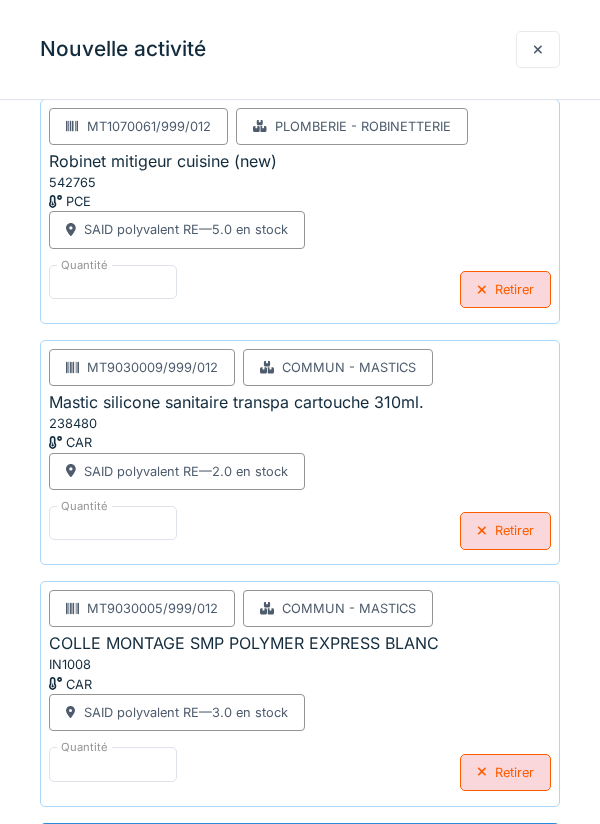 click on "**********" at bounding box center (300, 844) 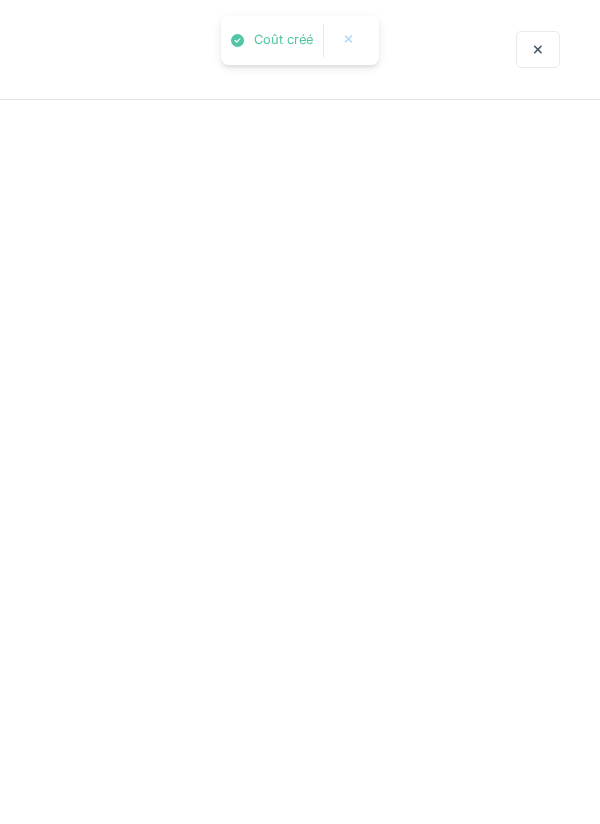 scroll, scrollTop: 0, scrollLeft: 0, axis: both 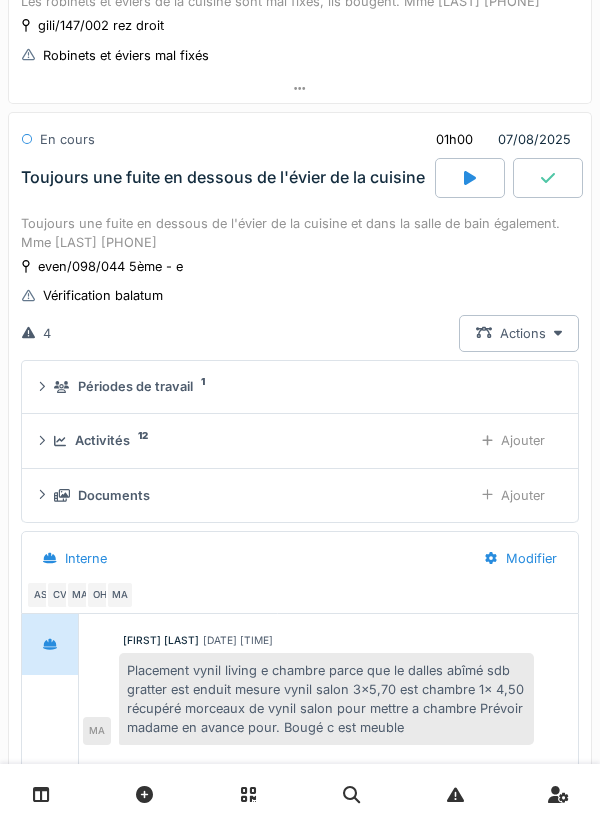 click at bounding box center [548, 178] 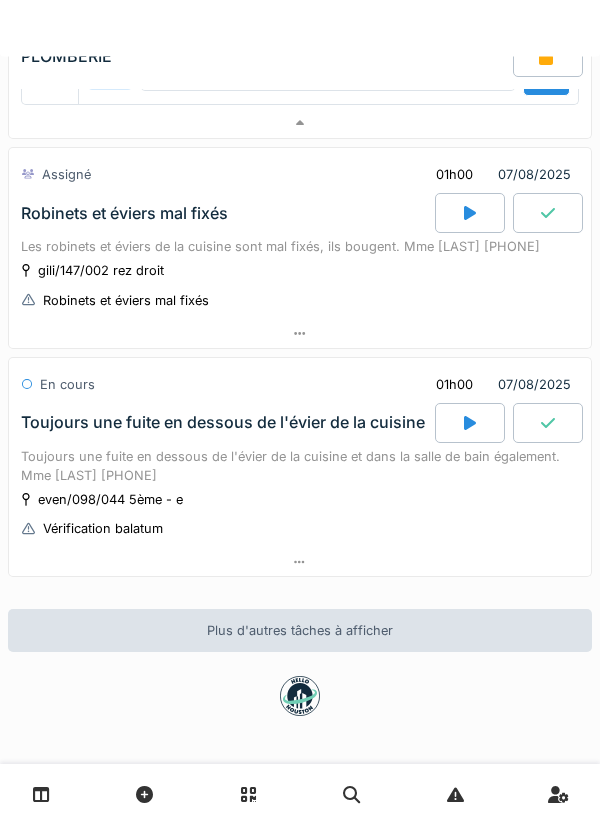 scroll, scrollTop: 3754, scrollLeft: 0, axis: vertical 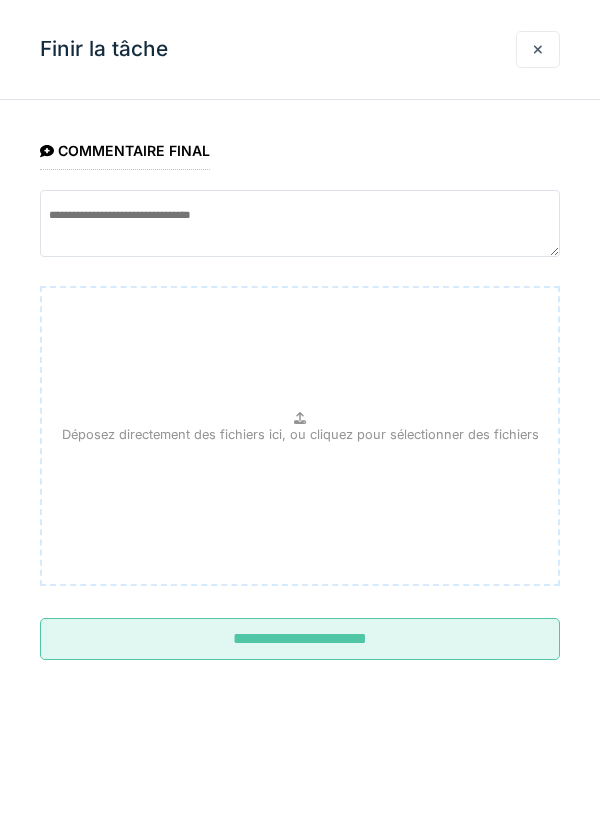 click on "**********" at bounding box center [300, 639] 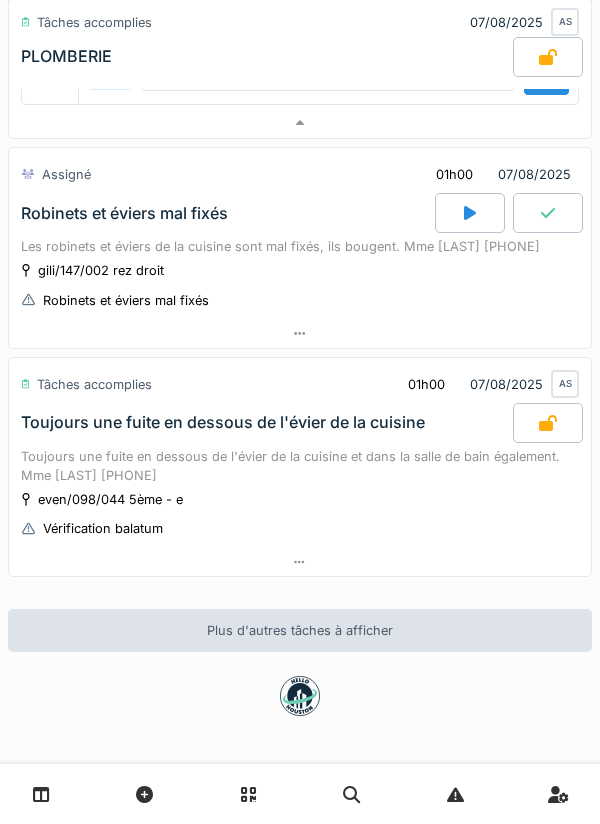 scroll, scrollTop: 75, scrollLeft: 0, axis: vertical 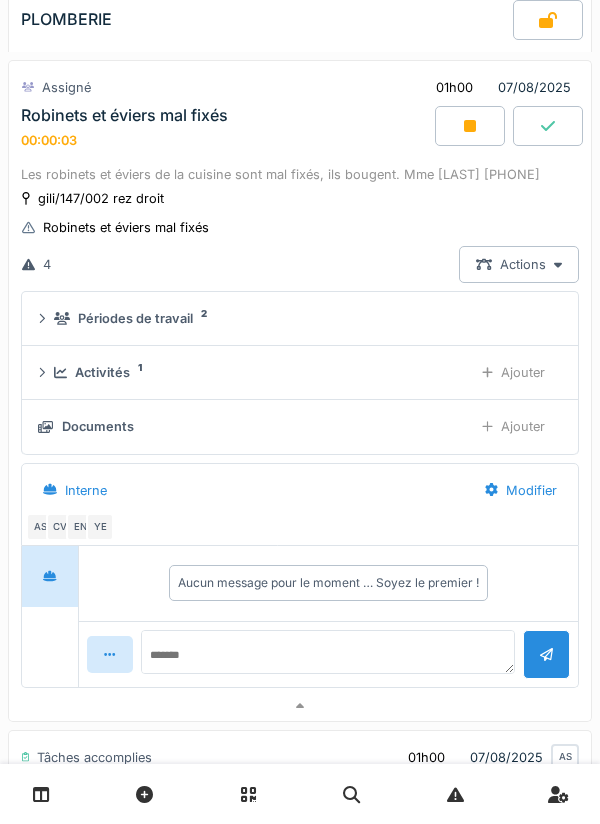 click on "Ajouter" at bounding box center [513, 372] 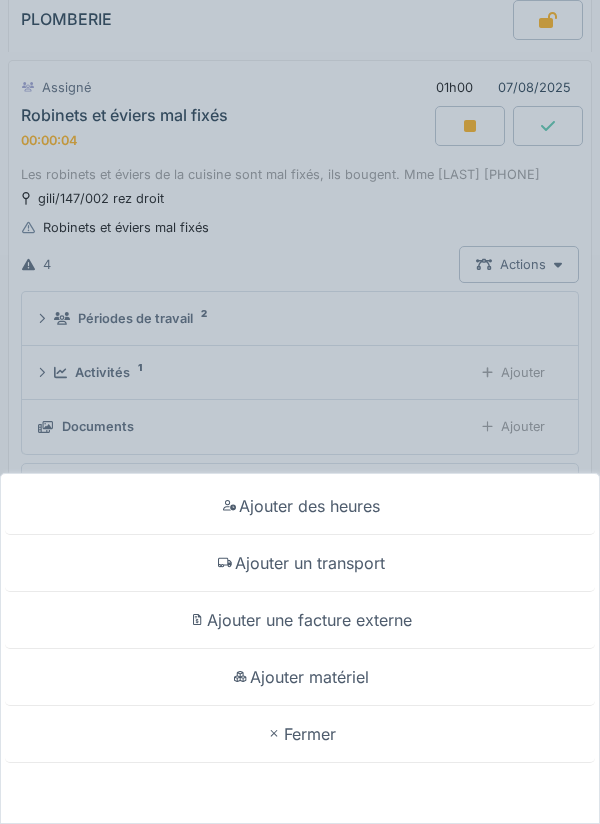 click on "Ajouter un transport" at bounding box center (300, 563) 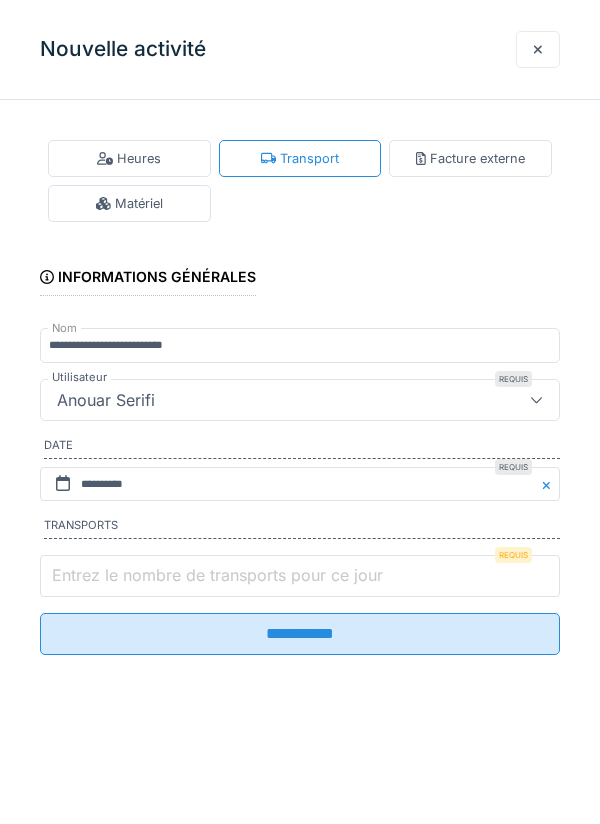 click on "Entrez le nombre de transports pour ce jour" at bounding box center [300, 576] 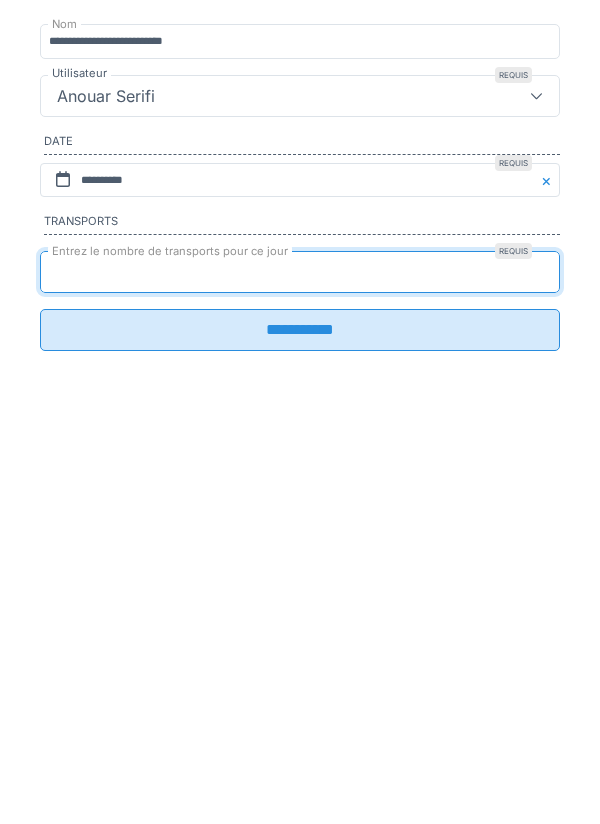 type on "*" 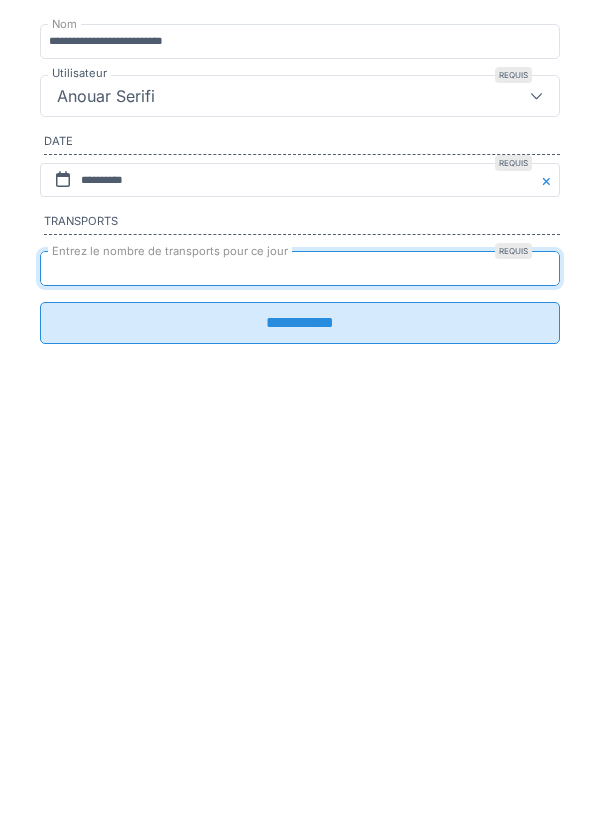 click on "**********" at bounding box center [300, 627] 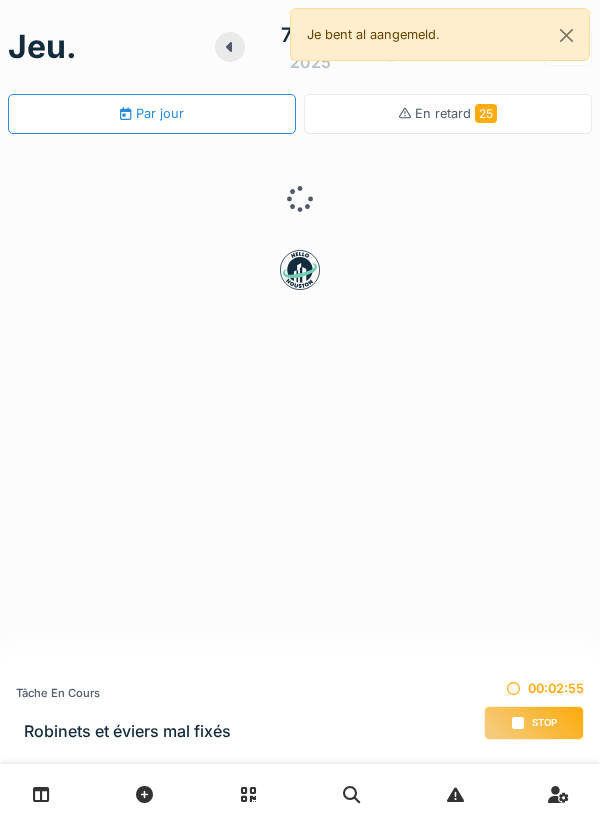scroll, scrollTop: 0, scrollLeft: 0, axis: both 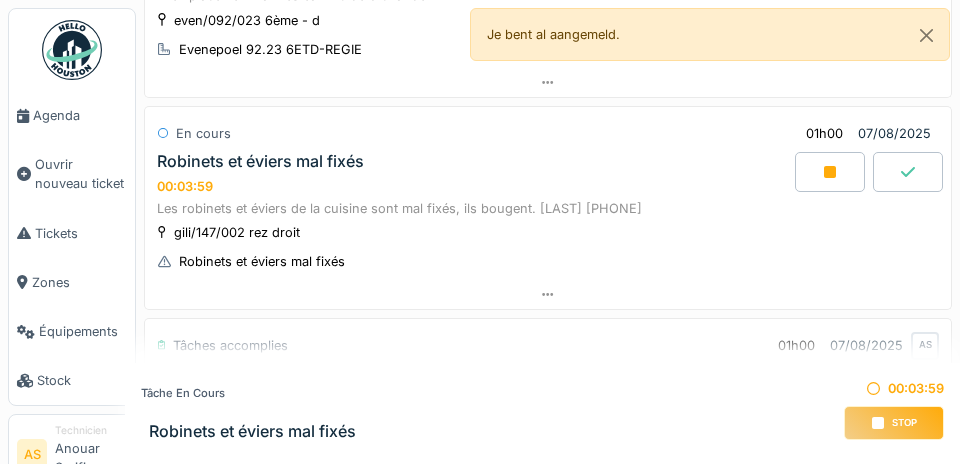 click on "jeu. 7 août 2025   Par jour   En retard   25 En cours 07/08/2025 3 PLOMBERIE -Supprimer l alimentation gaz dans l appartement
-Vérification alimentations et évacuations
-Remplacement vanne eau froide
even/100/024 3ème - b Evenepoel 100.24 3ETB-REGIE Tâches accomplies 07/08/2025 AS 1 PLOMBERIE -Supprimer l alimentation gaz dans l appartement
-Vérification alimentations et évacuations
-Remplacement vannes eau froide & chaude
-Vérifier réservoir wc... coule? even/092/023 6ème - d Evenepoel 92.23 6ETD-REGIE En cours 01h00 07/08/2025 Robinets et éviers mal fixés 00:03:59 Les robinets et éviers de la cuisine sont mal fixés, ils bougent. [LAST] [PHONE] gili/147/002 rez droit Robinets et éviers mal fixés Tâches accomplies 01h00 07/08/2025 AS Toujours une fuite en dessous de l l'évier de la cuisine   Toujours une fuite en dessous de l l'évier de la cuisine  et  dans la salle de bain également. [LAST] [PHONE] even/098/044 5ème - e Vérification balatum  Tâche en cours" at bounding box center [548, 232] 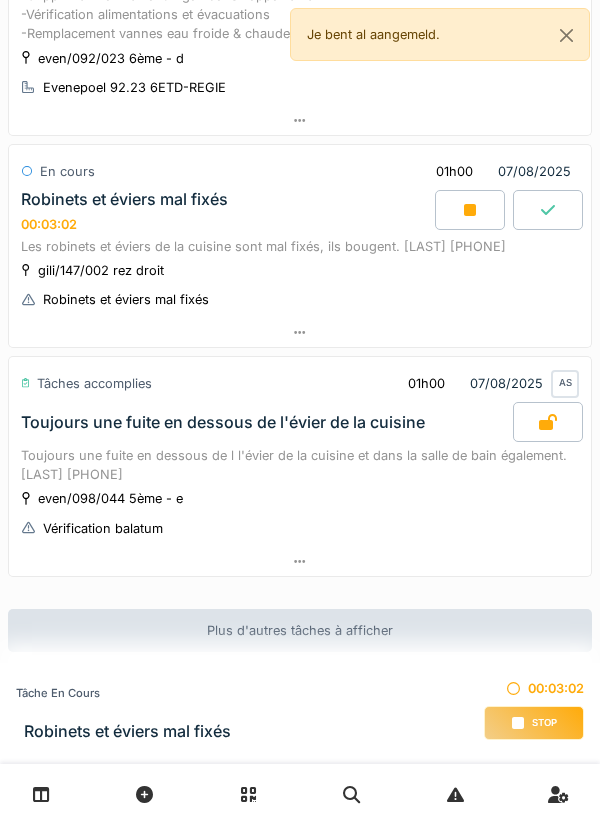 scroll, scrollTop: 524, scrollLeft: 0, axis: vertical 